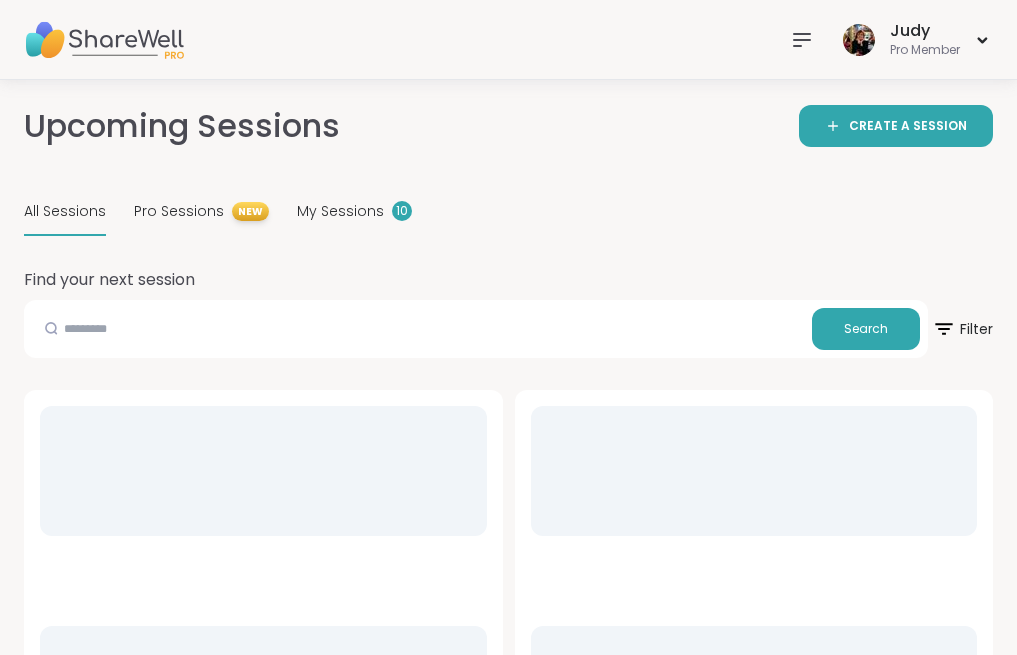 scroll, scrollTop: 0, scrollLeft: 0, axis: both 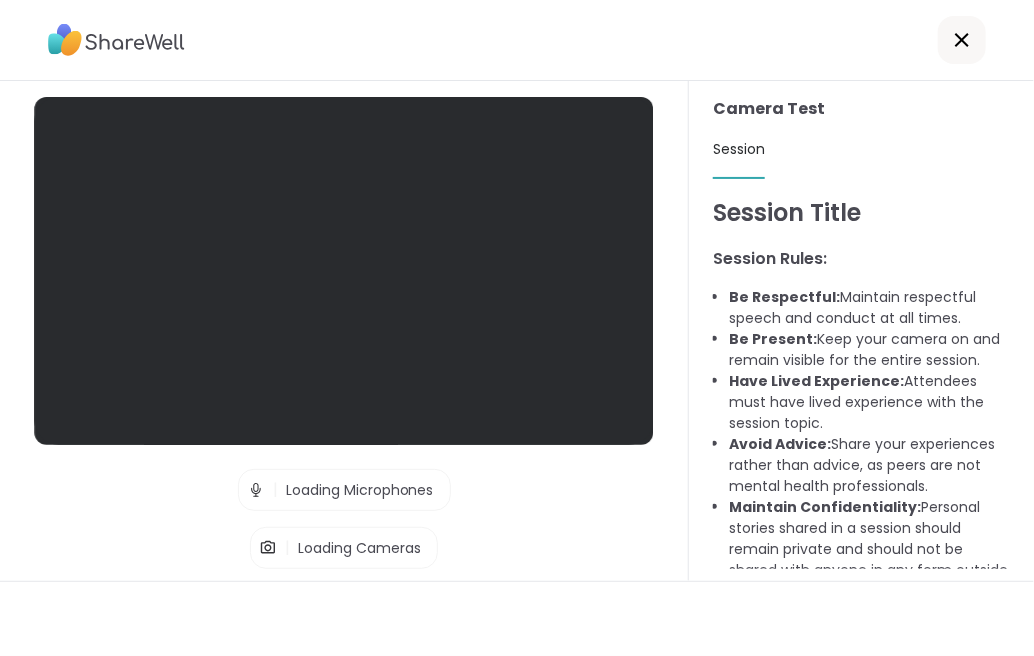 click at bounding box center (517, 40) 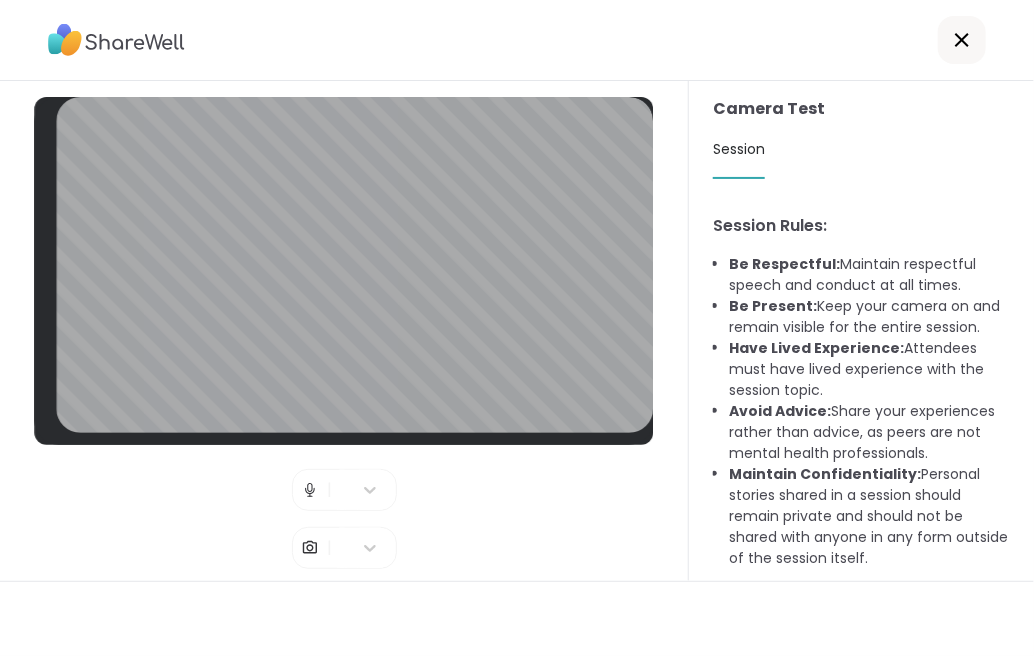 scroll, scrollTop: 74, scrollLeft: 0, axis: vertical 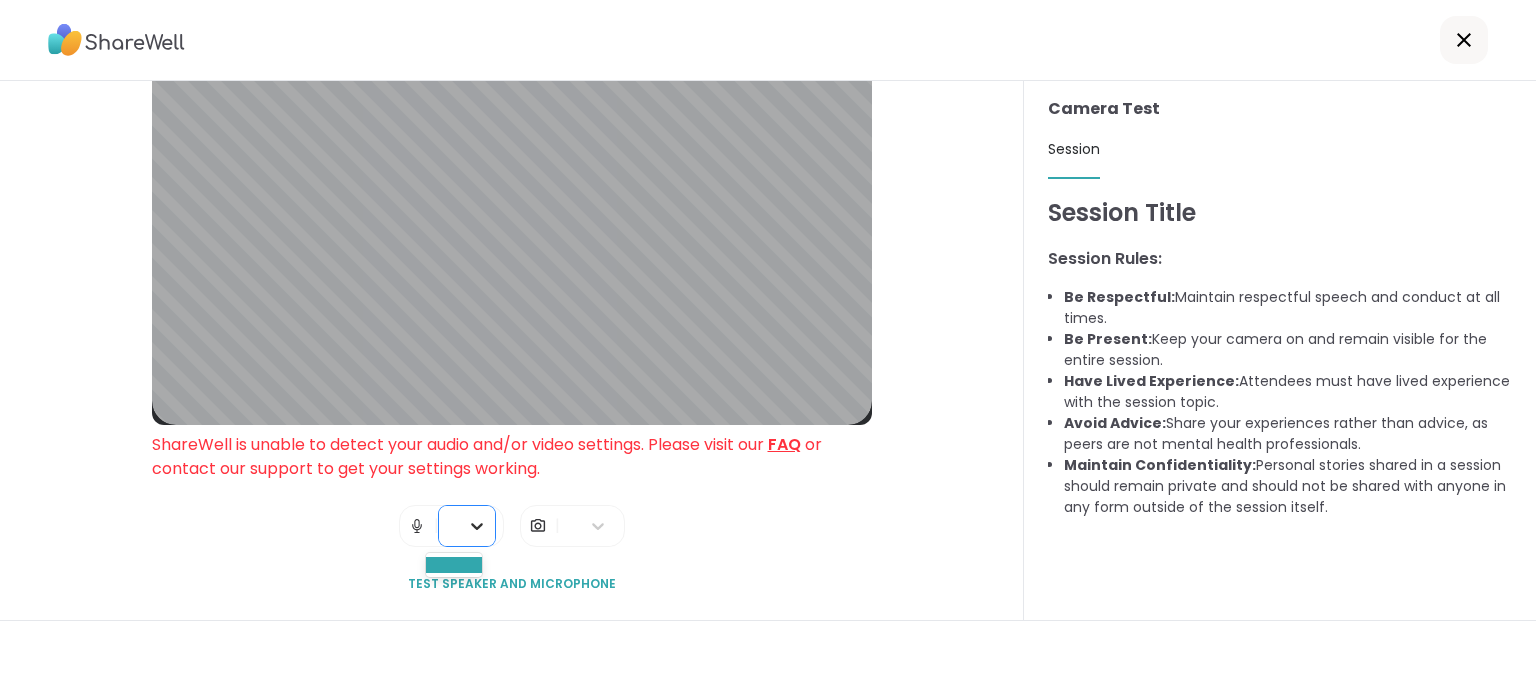 click 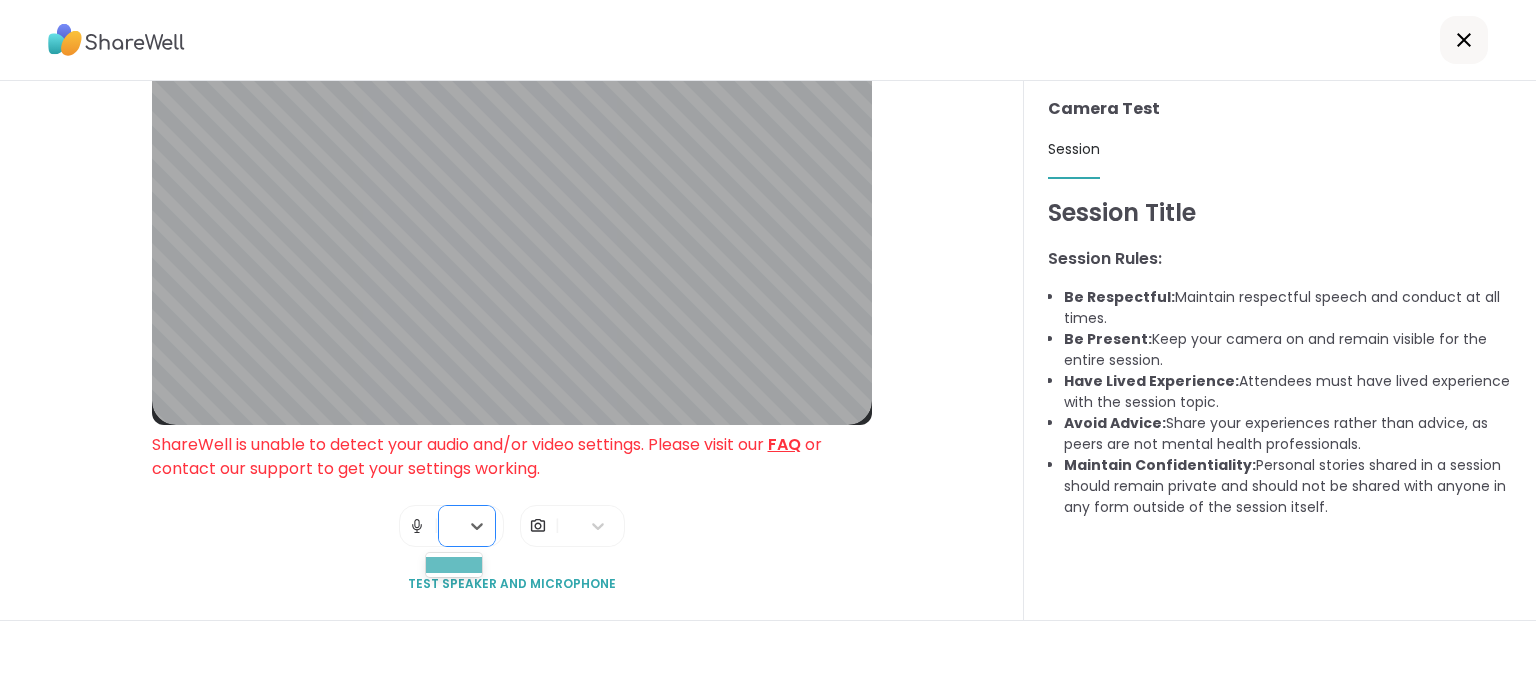 click at bounding box center [454, 565] 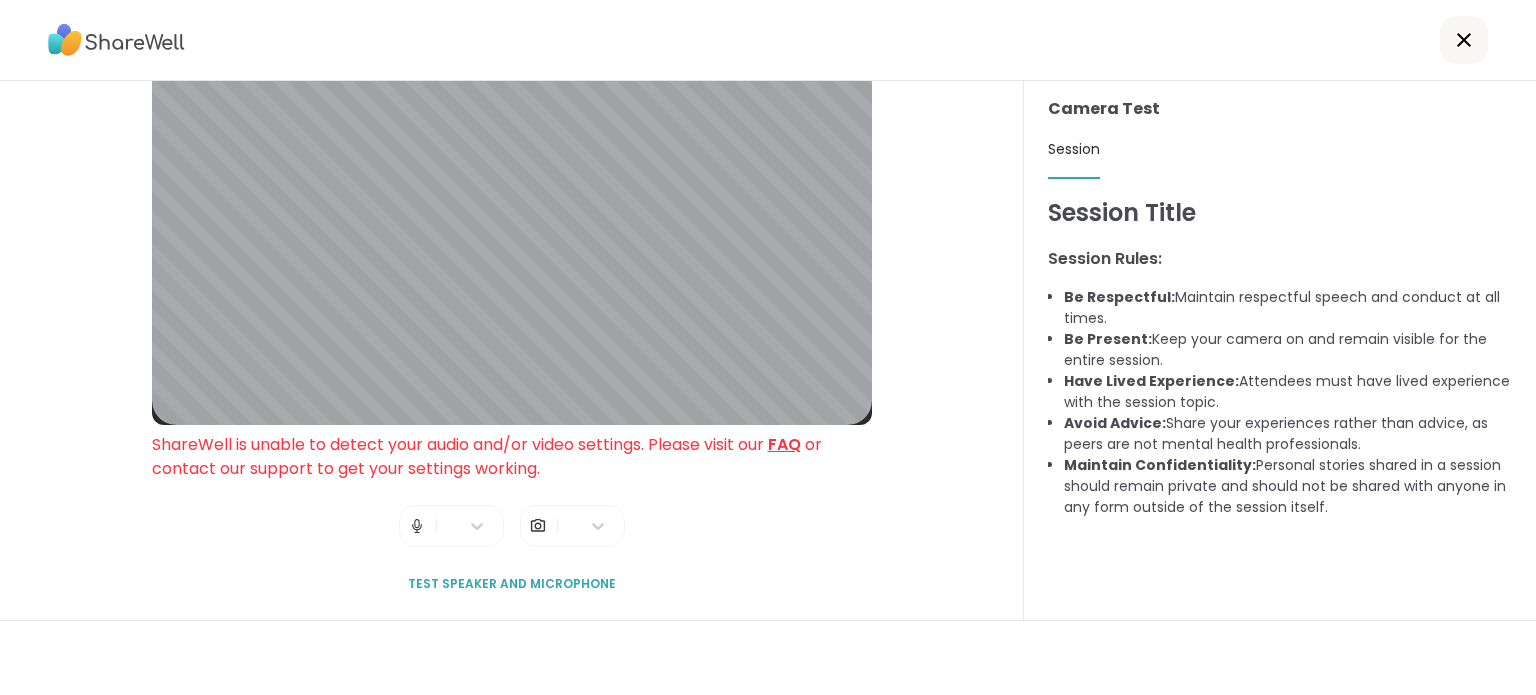 click on "Test speaker and microphone" at bounding box center [512, 584] 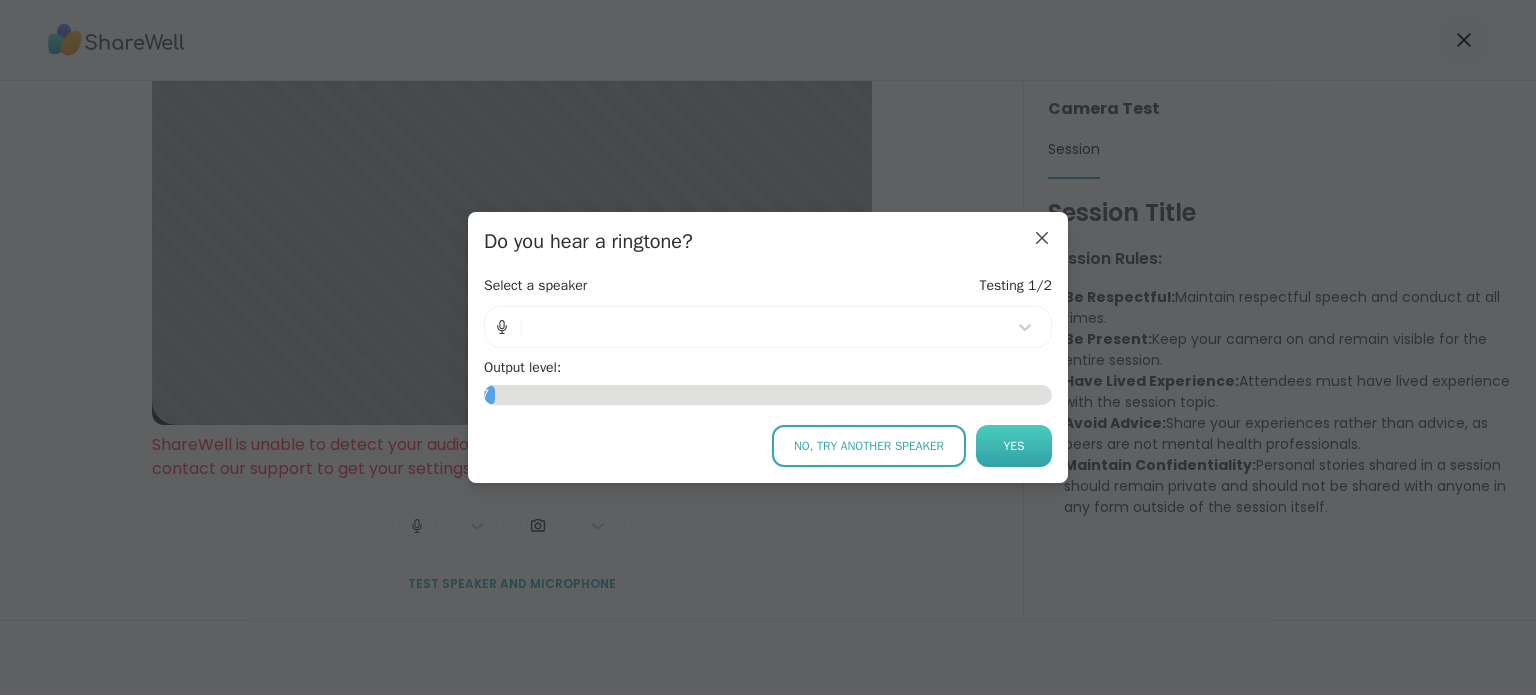 click on "Yes" at bounding box center (1014, 446) 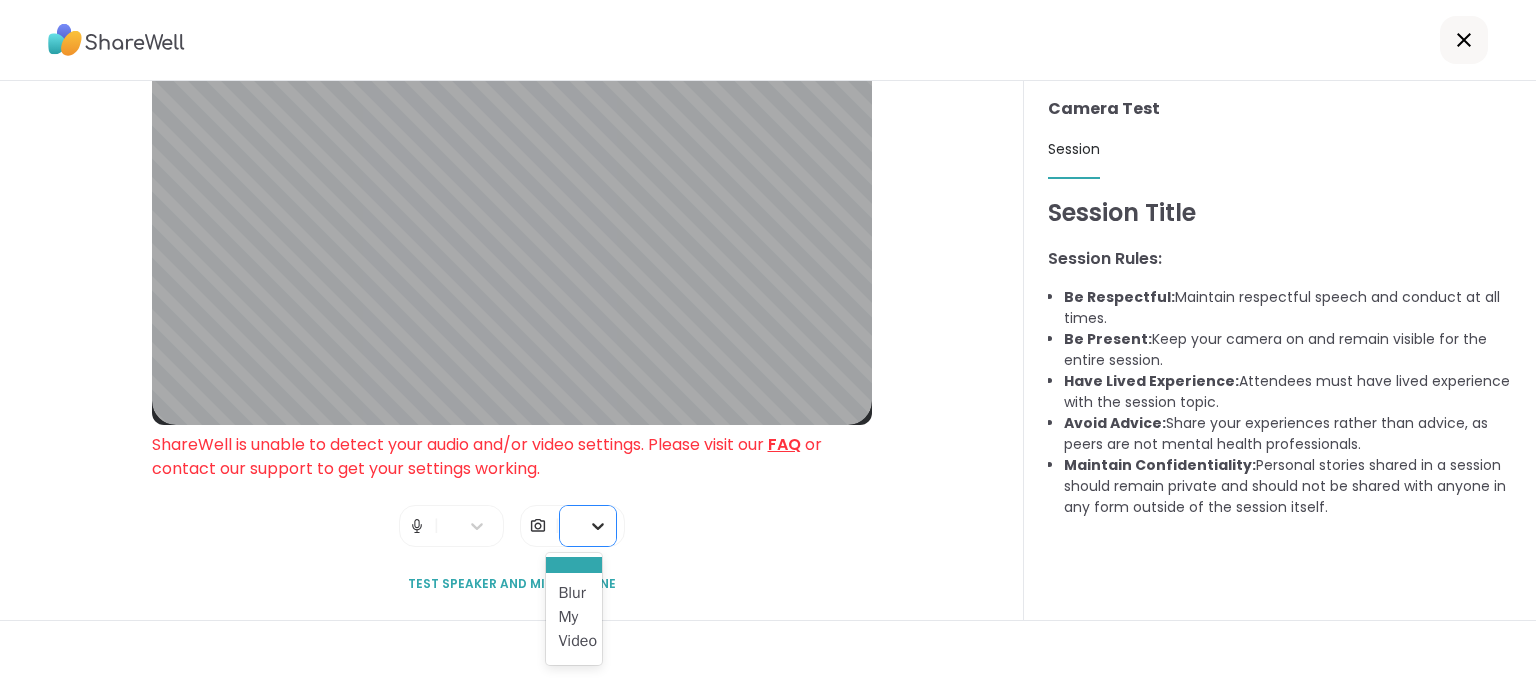 click 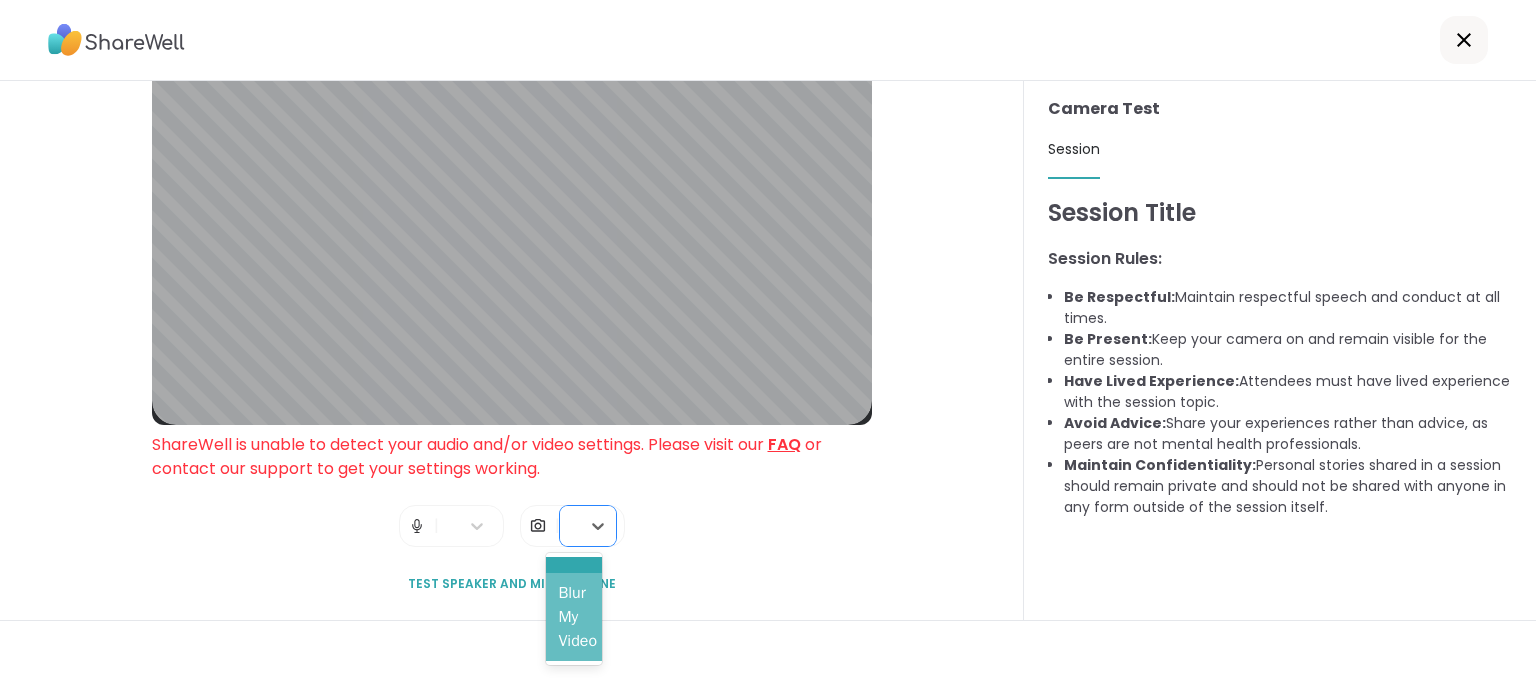 click on "Blur My Video" at bounding box center [574, 617] 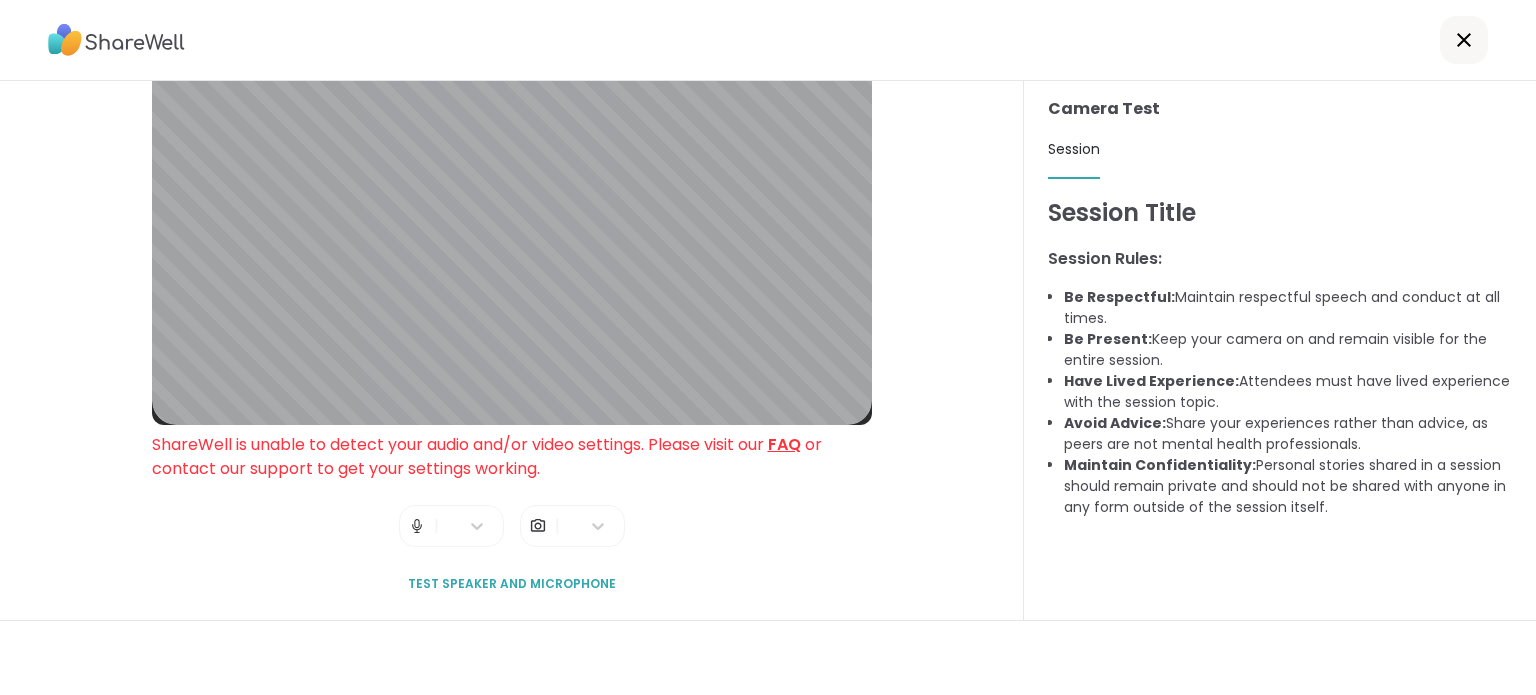 click on "Test speaker and microphone" at bounding box center (512, 584) 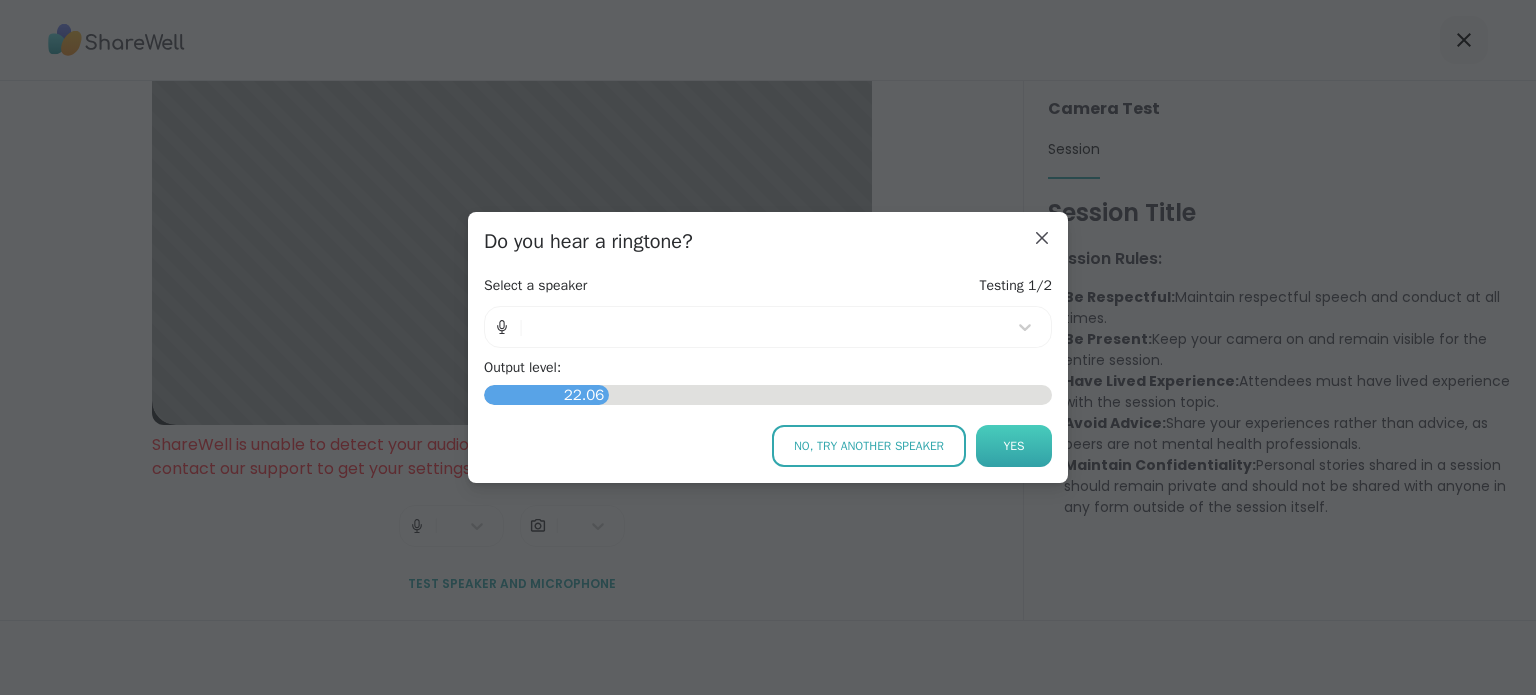 drag, startPoint x: 984, startPoint y: 439, endPoint x: 1001, endPoint y: 433, distance: 18.027756 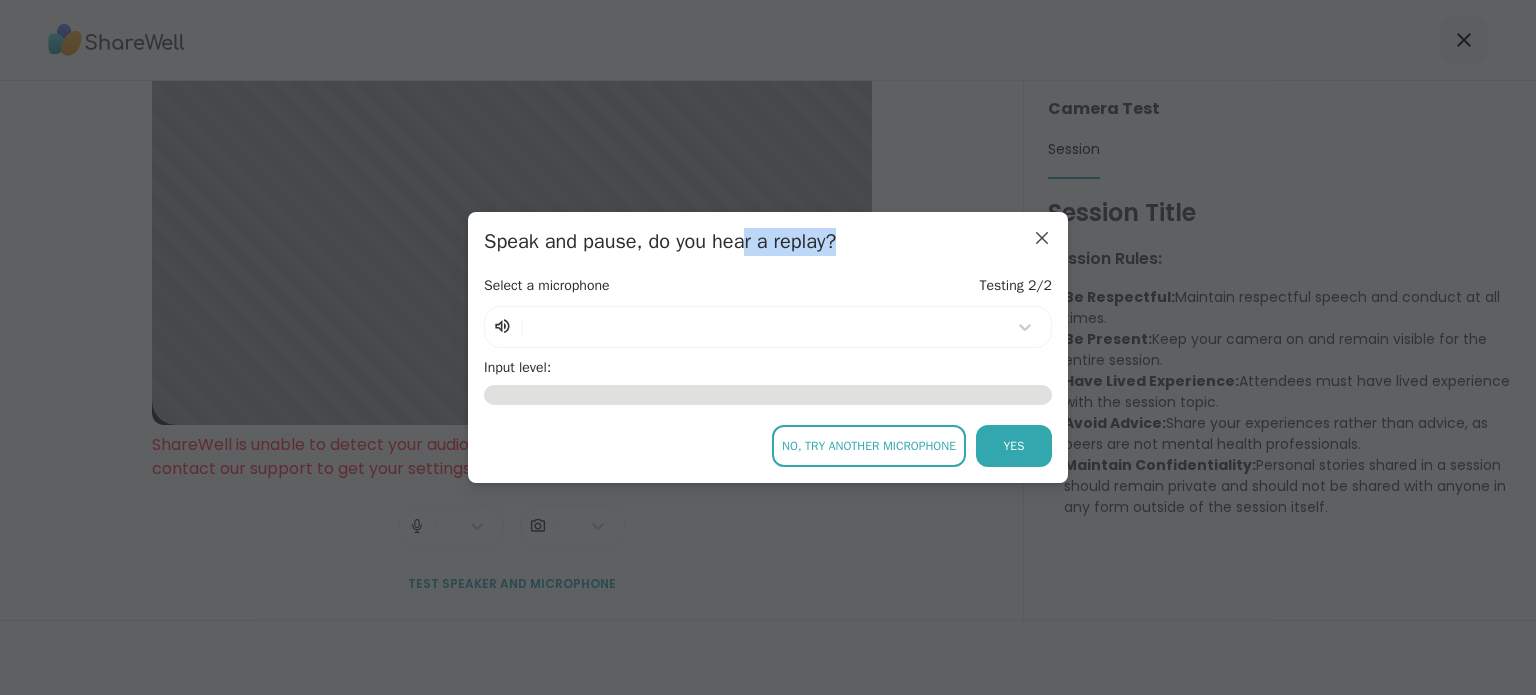 drag, startPoint x: 748, startPoint y: 223, endPoint x: 894, endPoint y: 220, distance: 146.03082 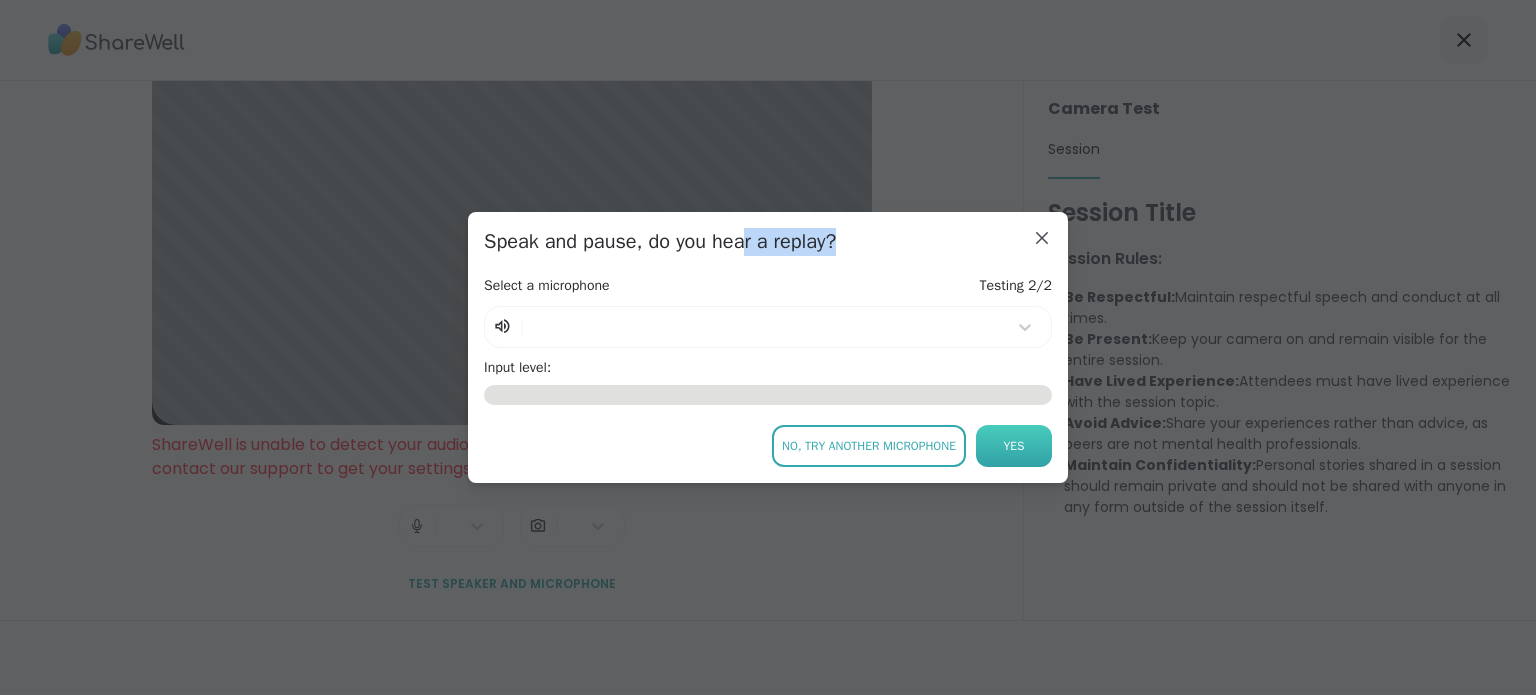 click on "Yes" at bounding box center (1014, 446) 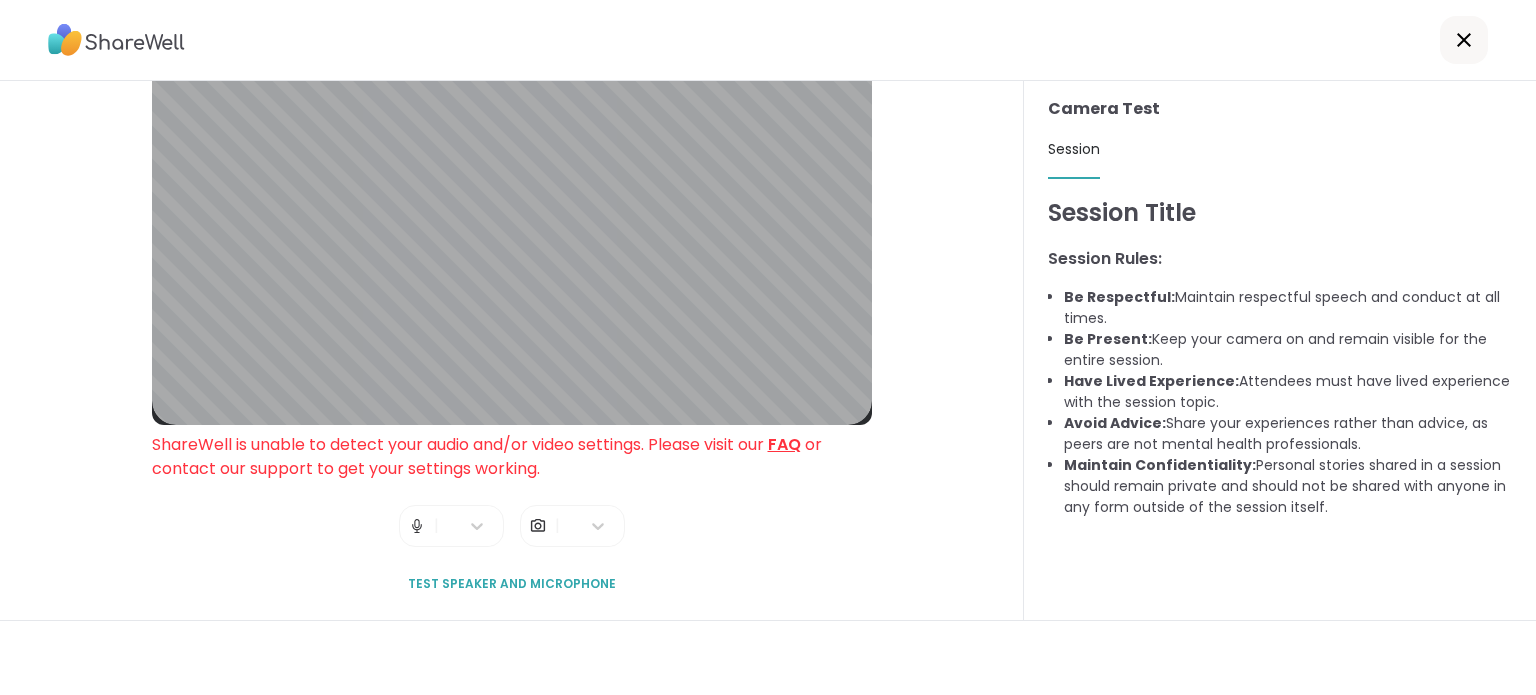 click on "Test speaker and microphone" at bounding box center [512, 584] 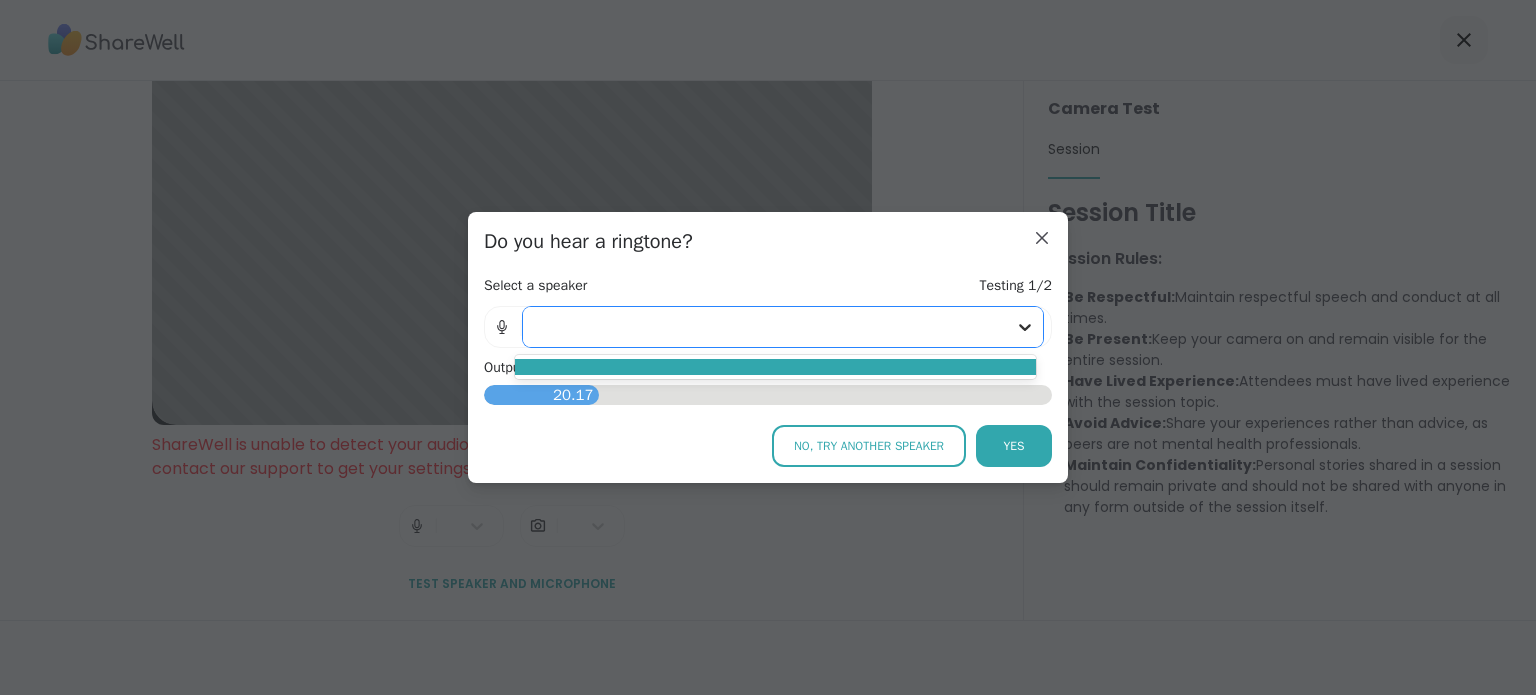 click 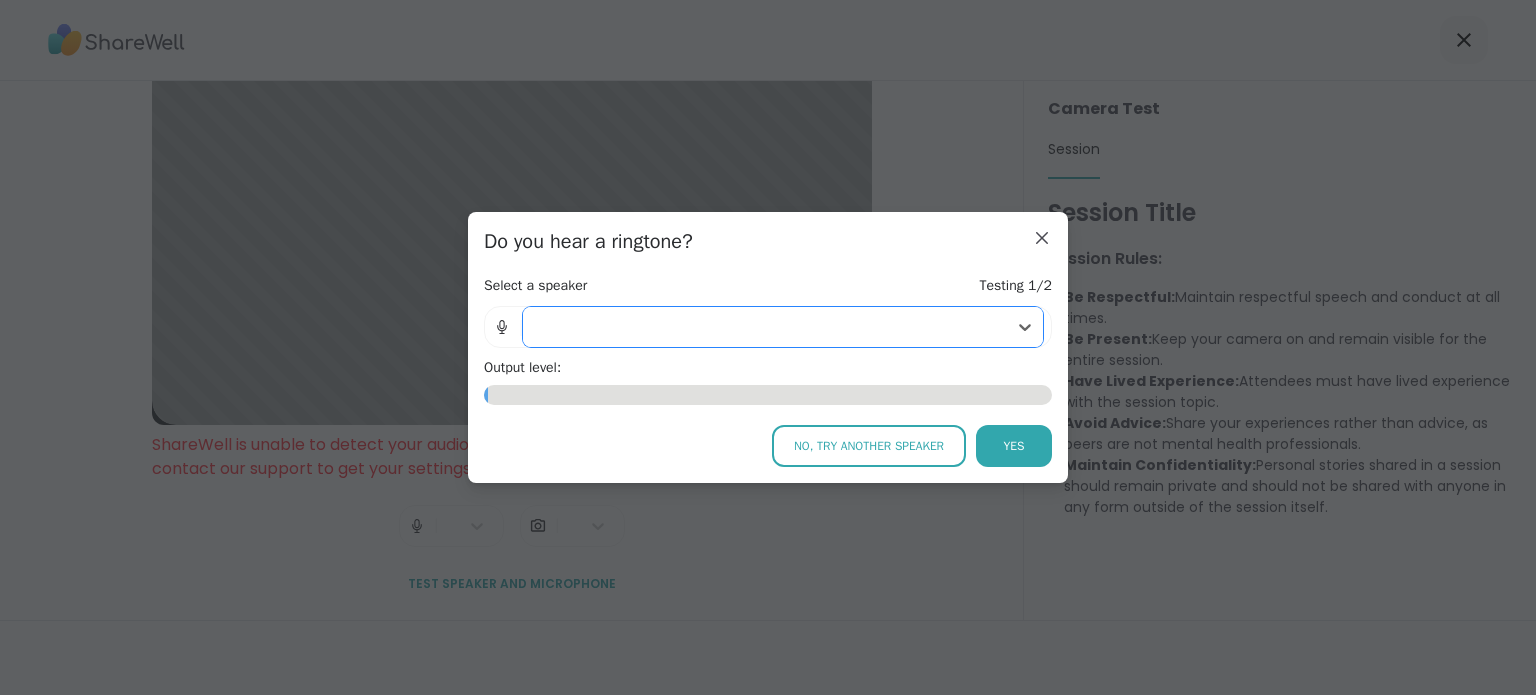 click at bounding box center (765, 327) 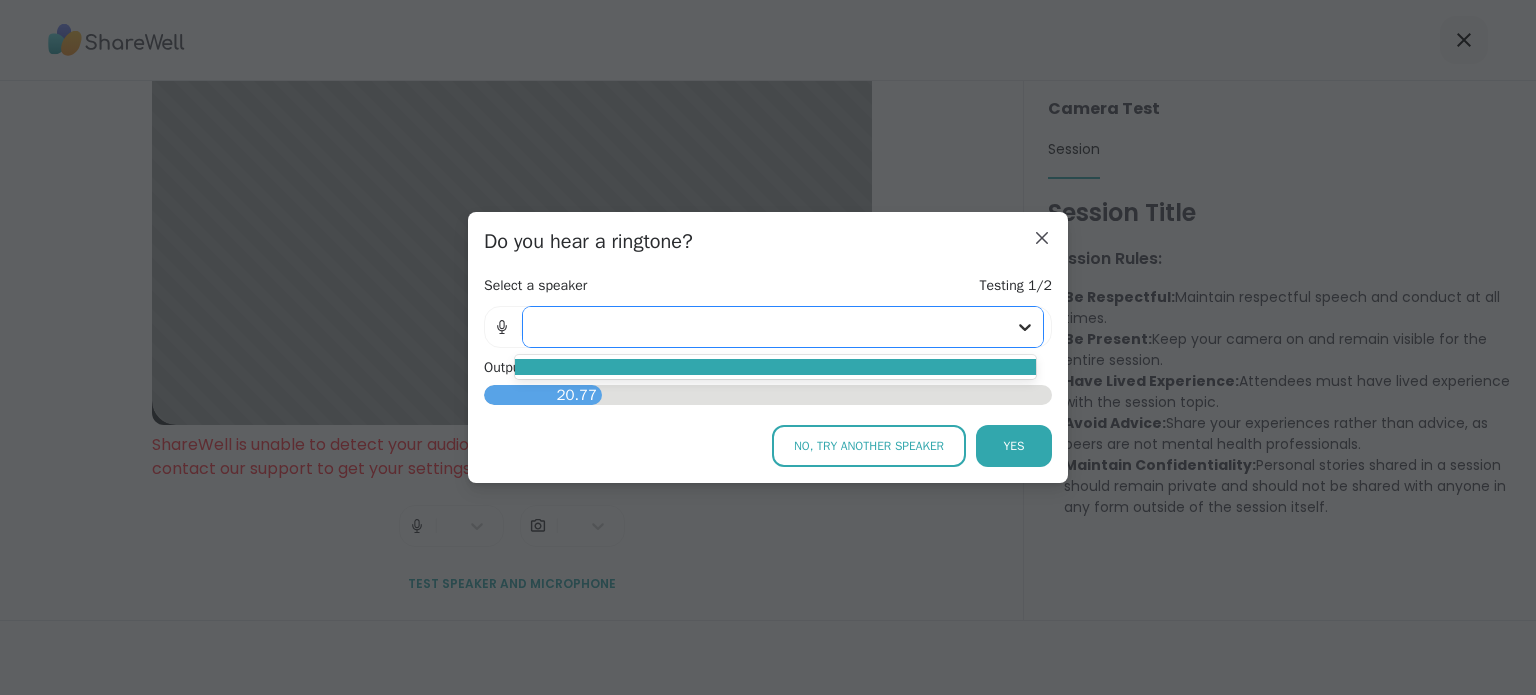 click 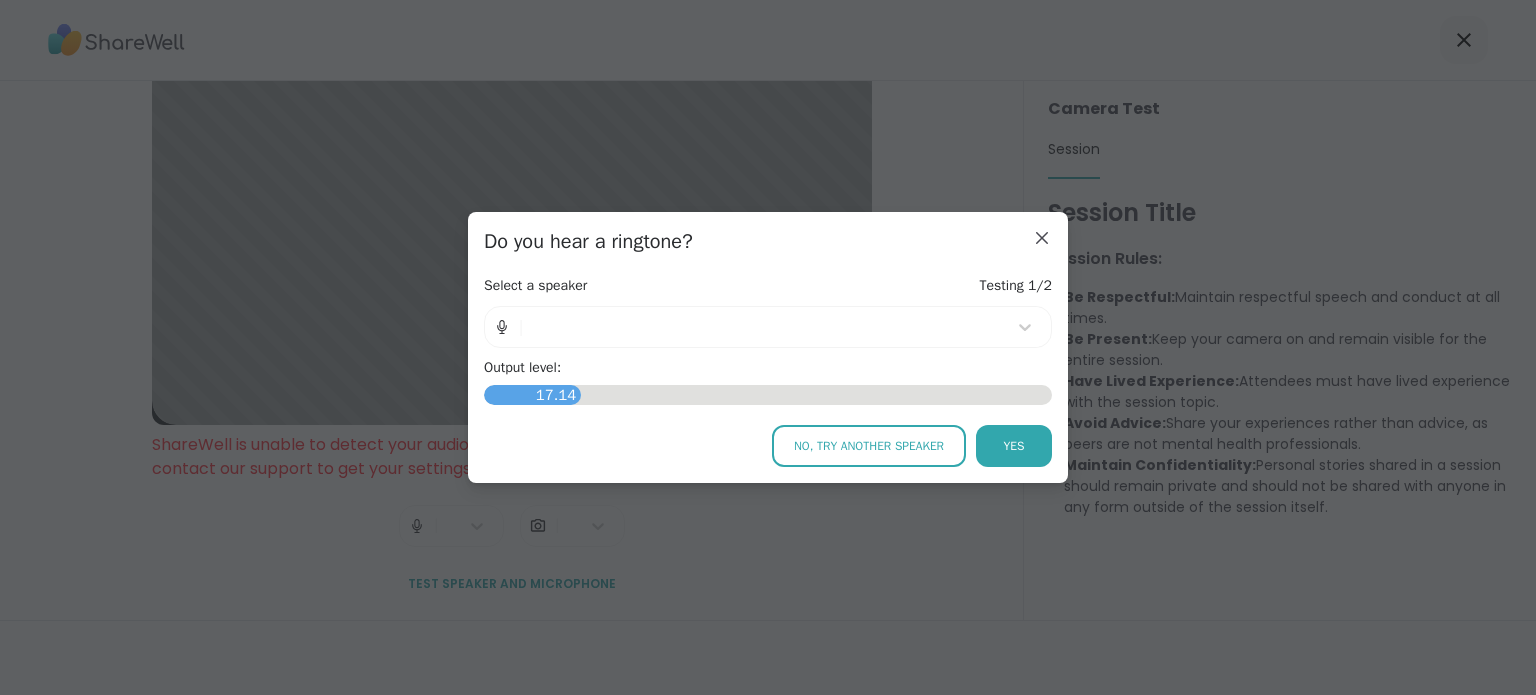 click at bounding box center [502, 327] 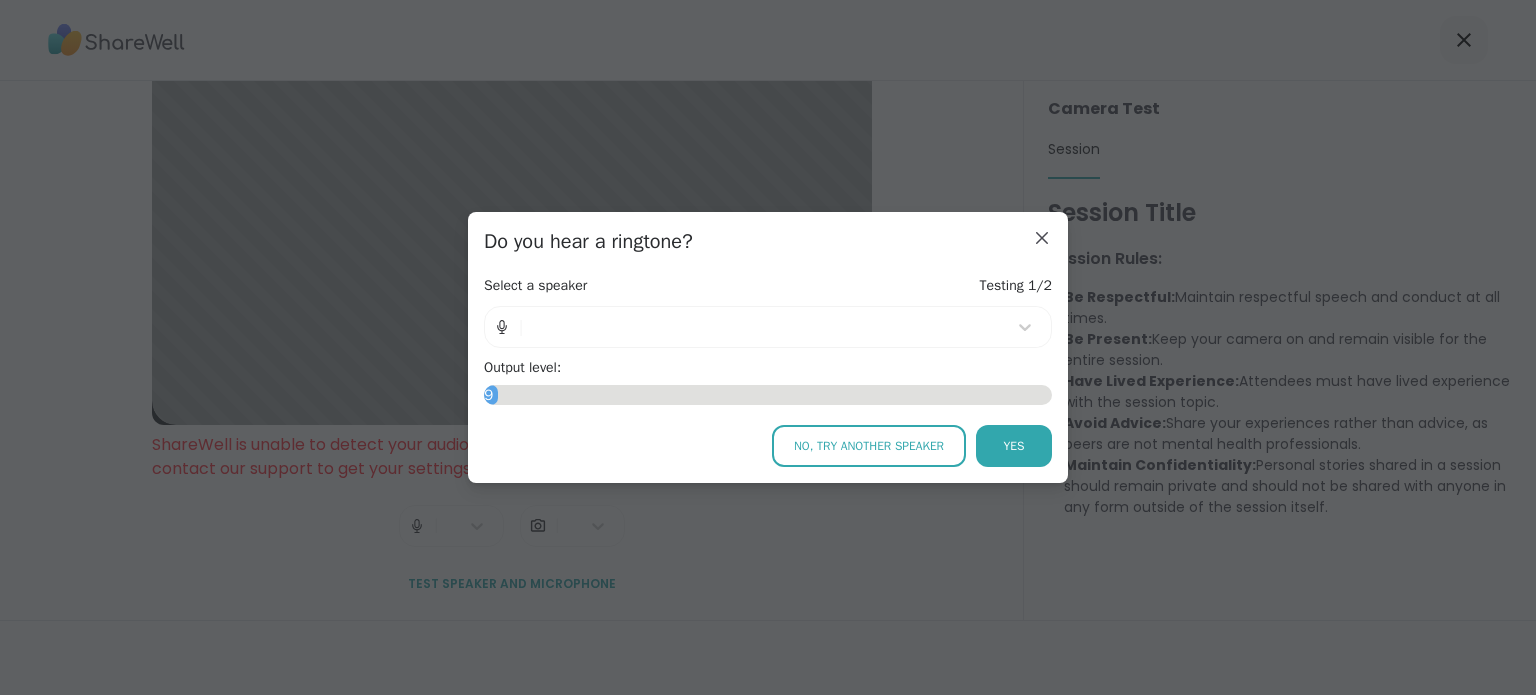 click at bounding box center [502, 327] 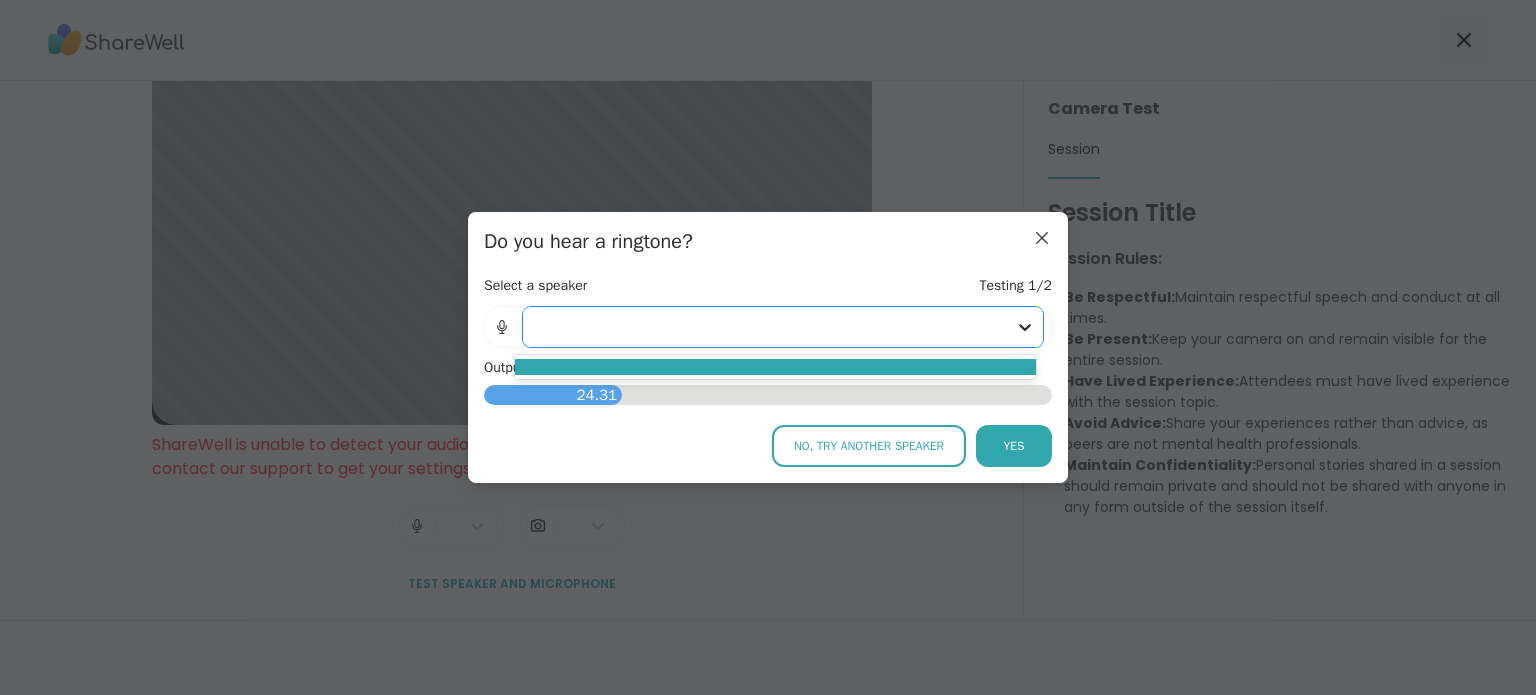 click 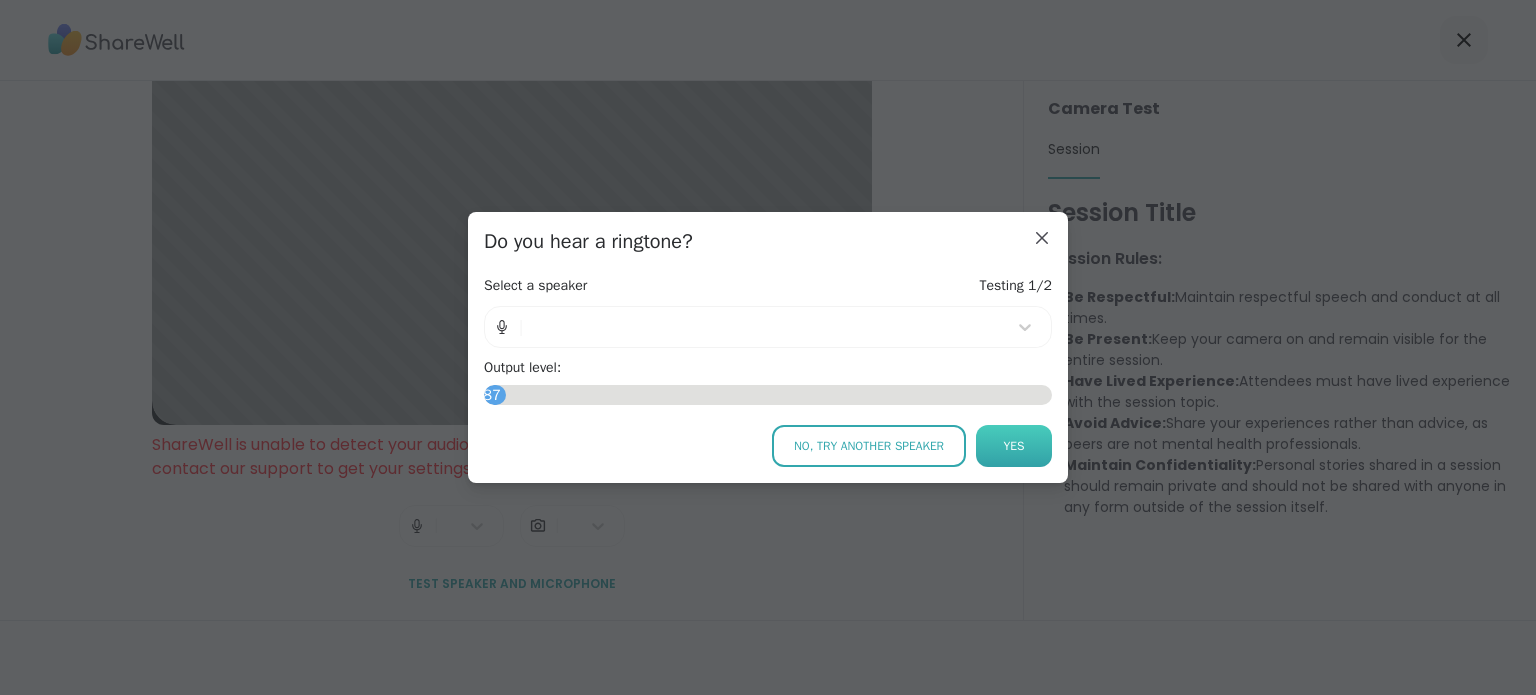 click on "Yes" at bounding box center (1014, 446) 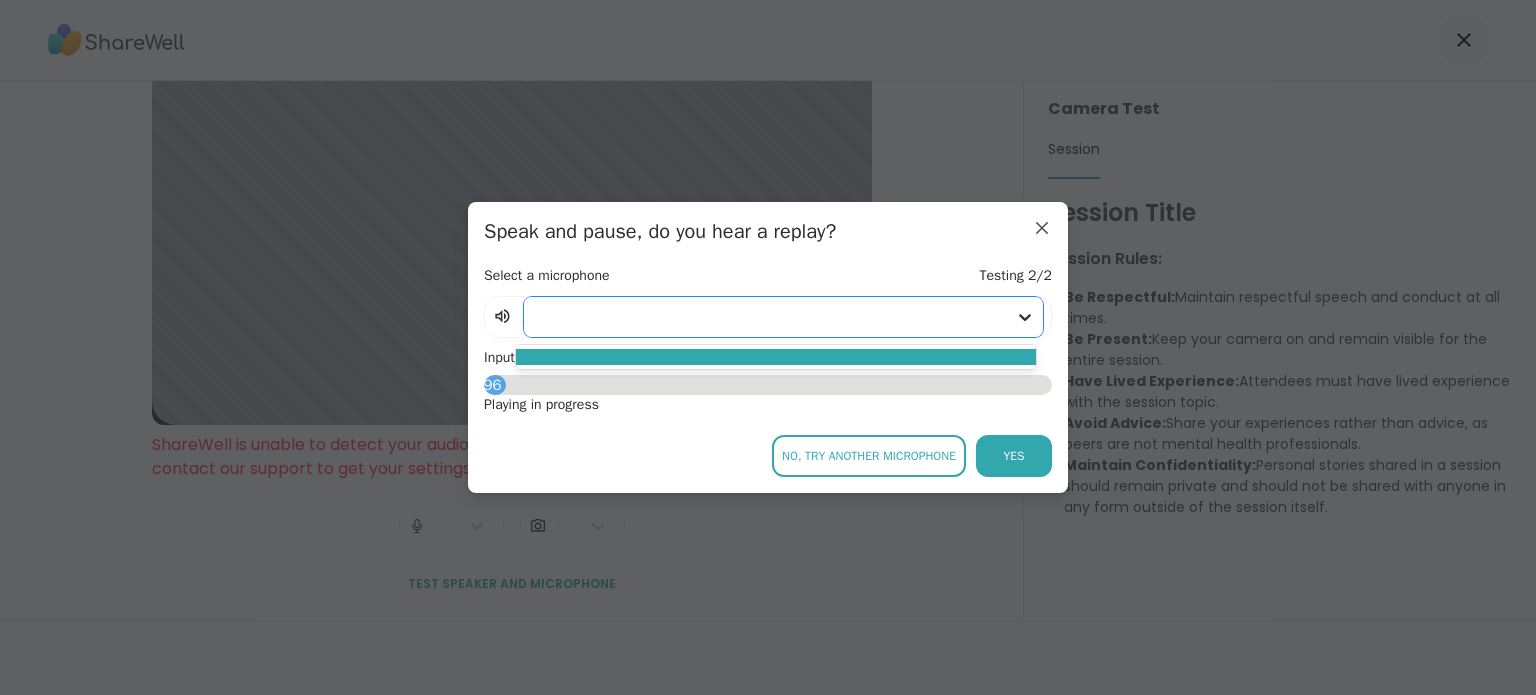 click 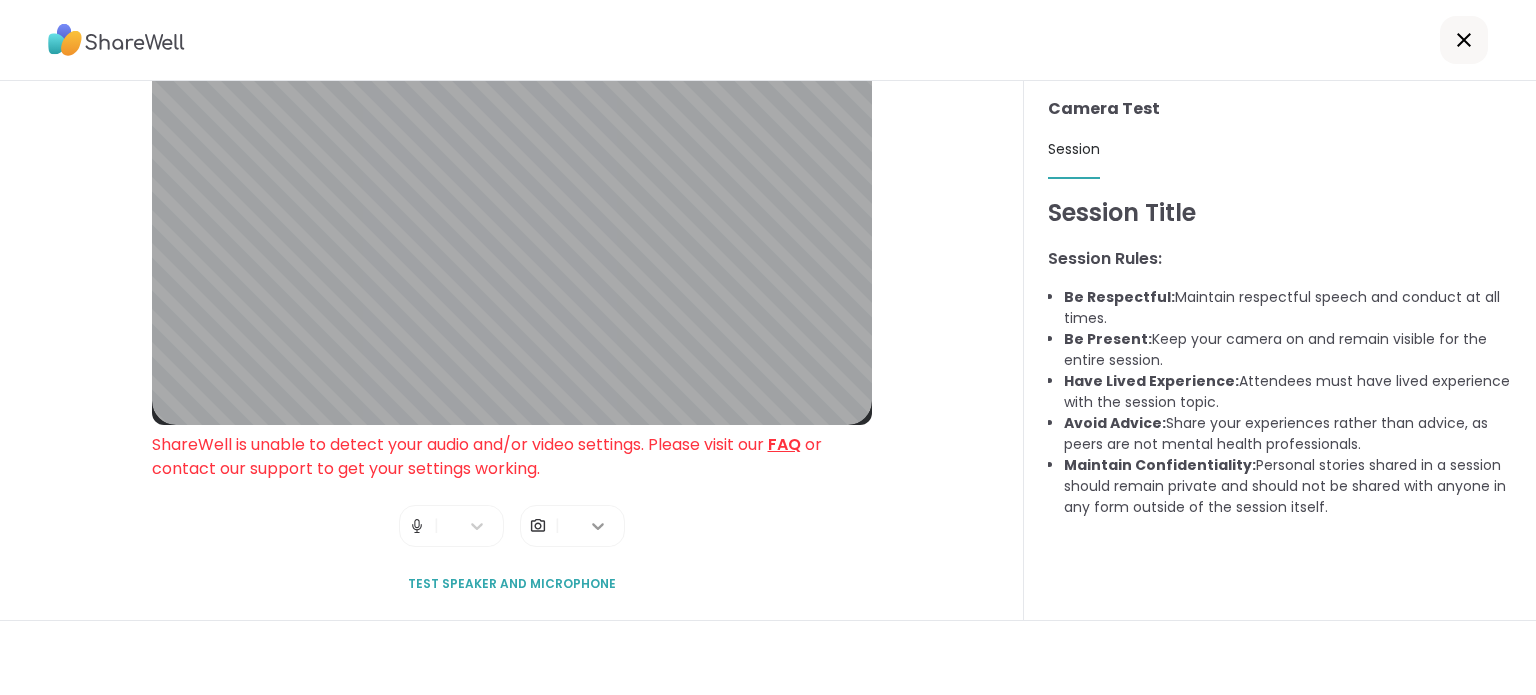 click 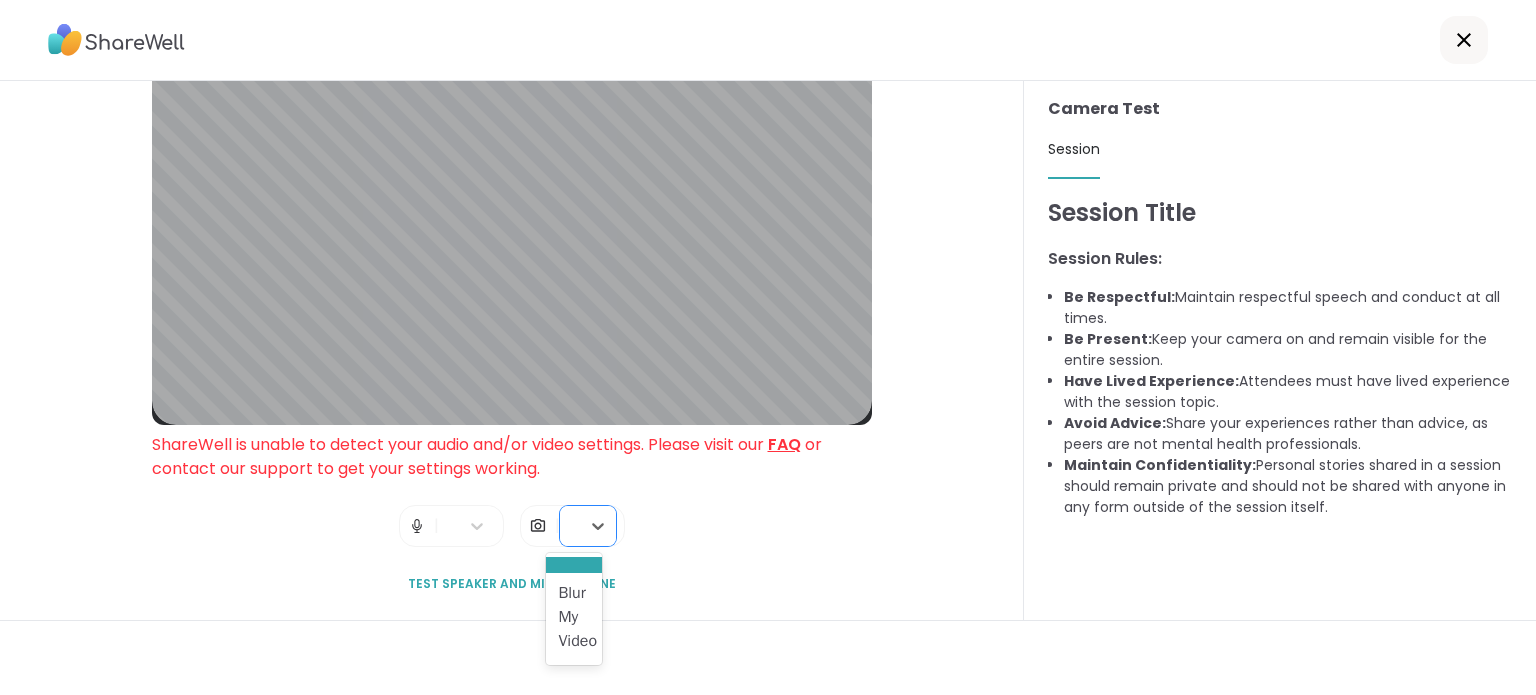 drag, startPoint x: 905, startPoint y: 583, endPoint x: 882, endPoint y: 580, distance: 23.194826 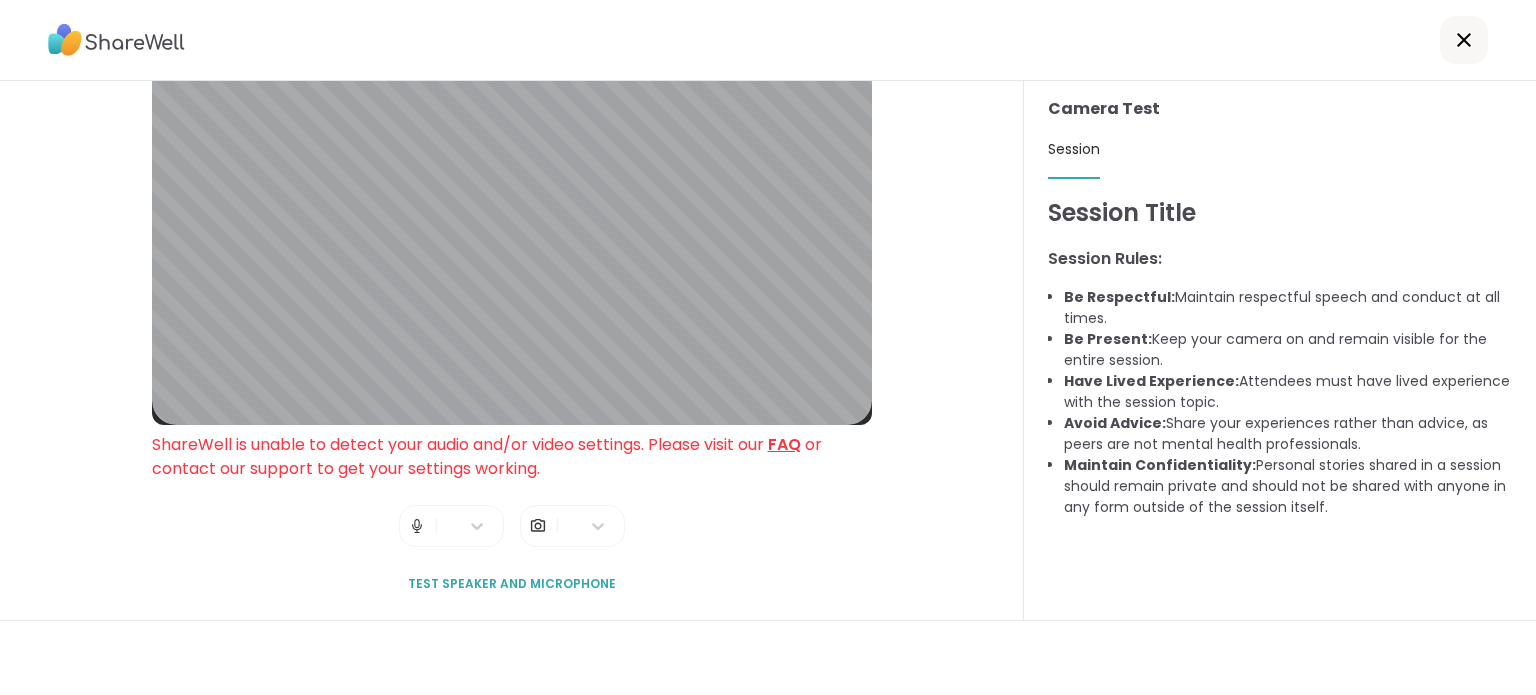 click on "Session" at bounding box center [1074, 149] 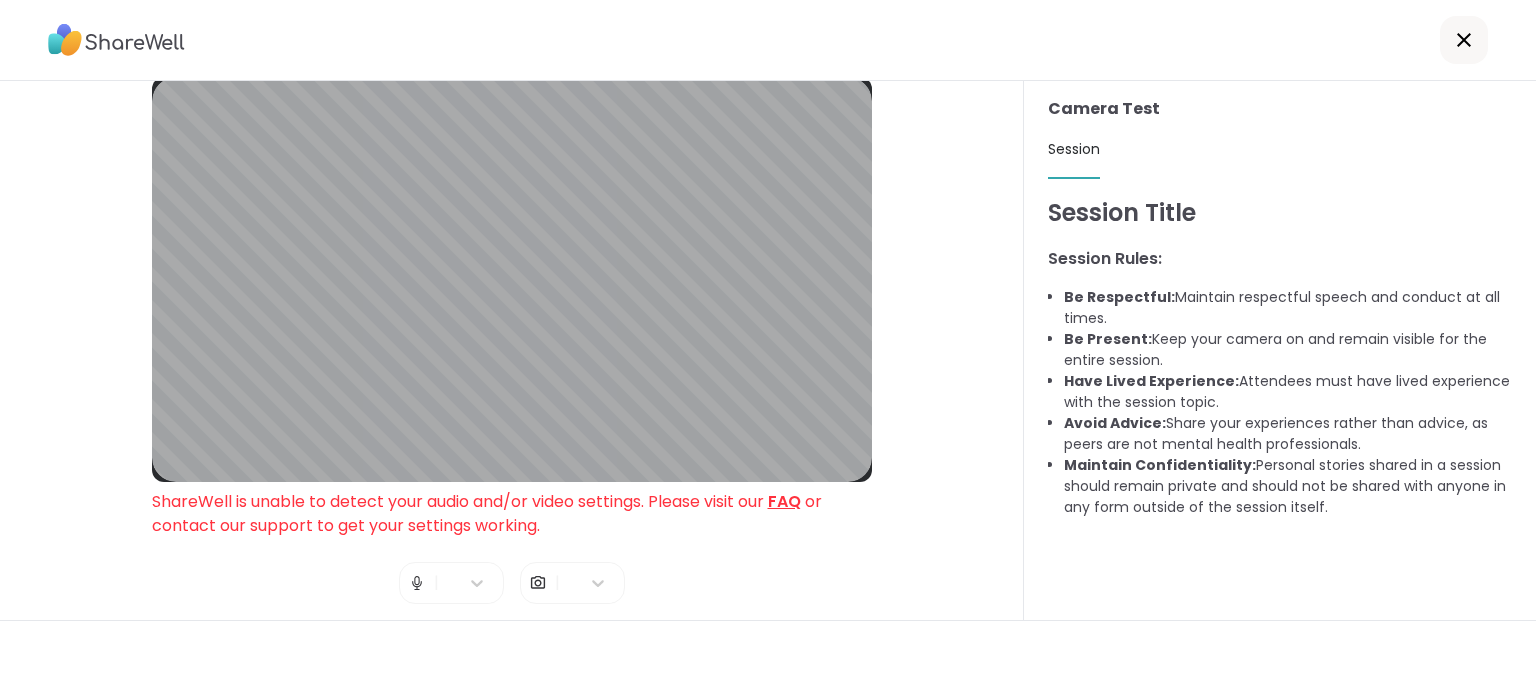 scroll, scrollTop: 0, scrollLeft: 0, axis: both 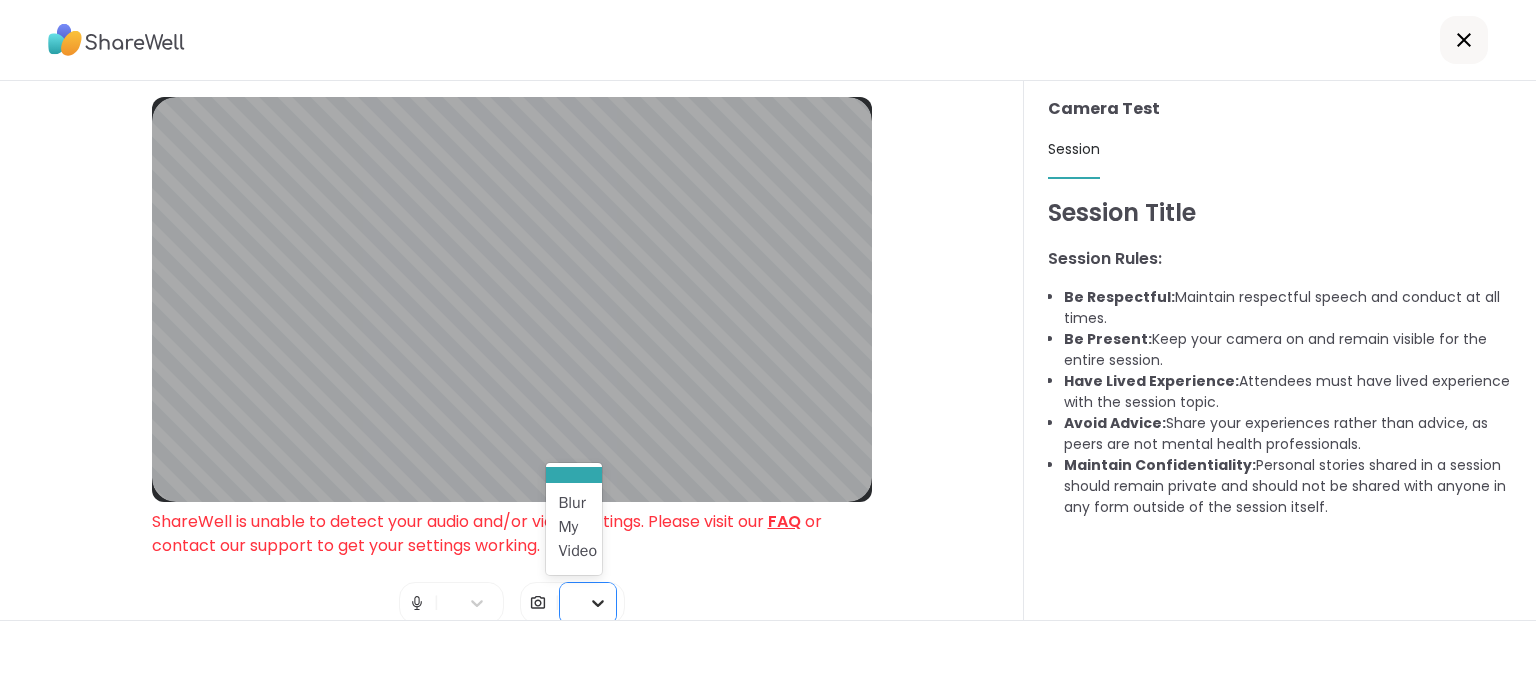 click 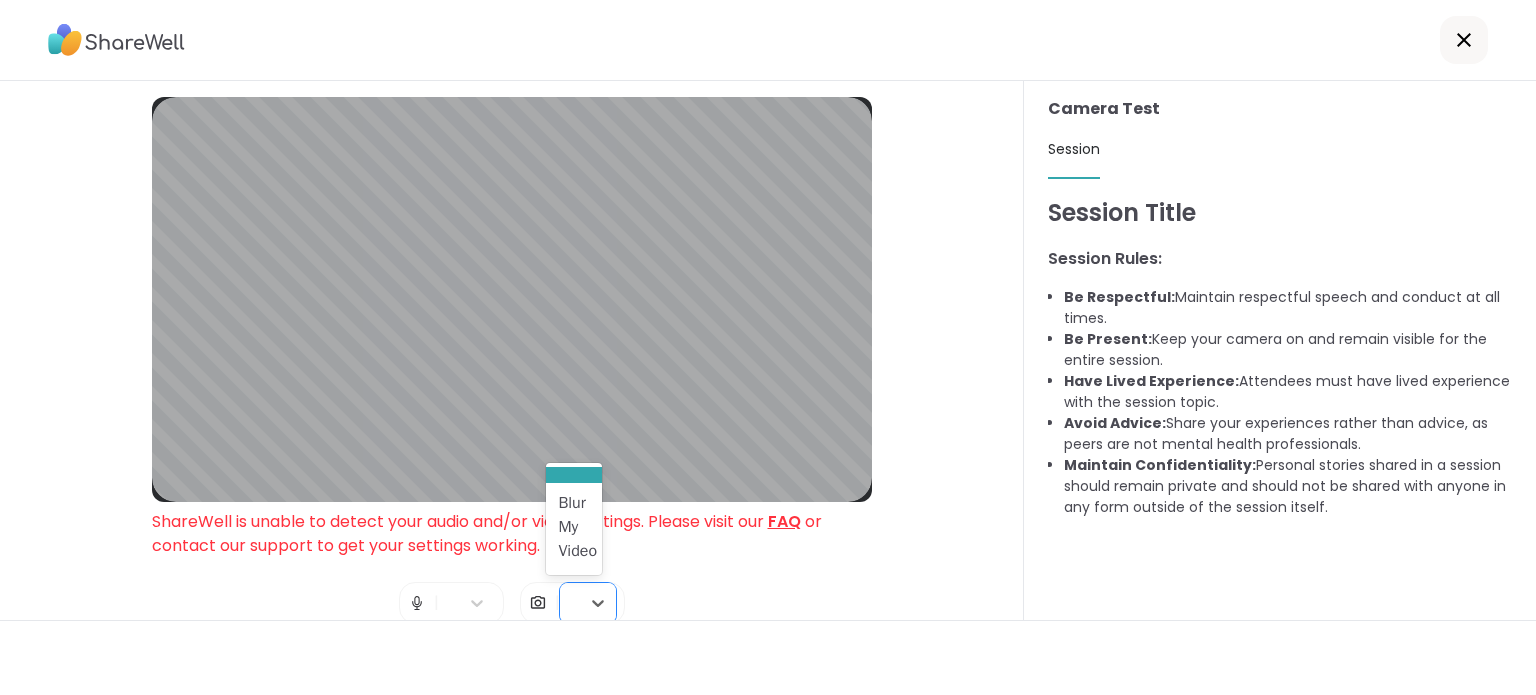 click on "Session Lobby ShareWell is unable to detect your audio and/or video settings. Please visit our   FAQ   or contact our support to get your settings working. | | 2 results available. Use Up and Down to choose options, press Enter to select the currently focused option, press Escape to exit the menu, press Tab to select the option and exit the menu. Test speaker and microphone" at bounding box center (512, 389) 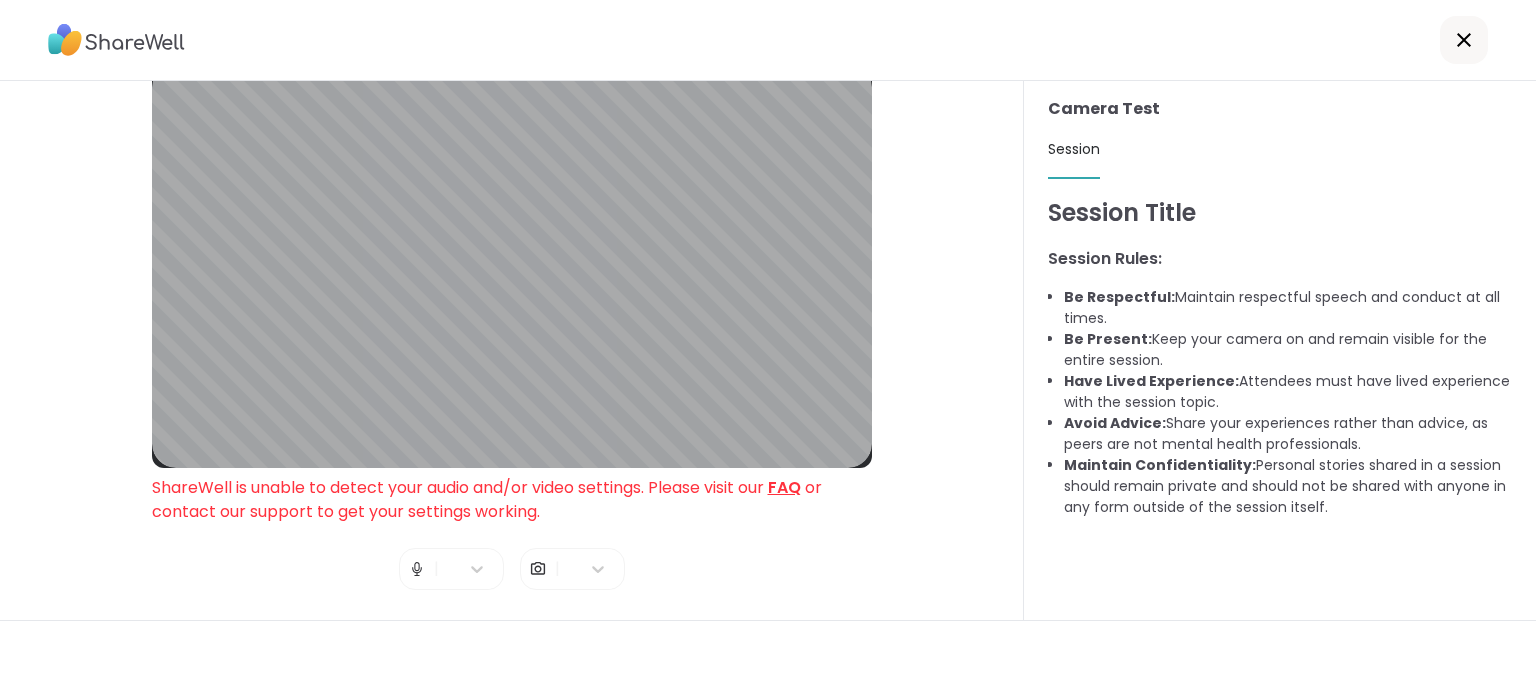 scroll, scrollTop: 77, scrollLeft: 0, axis: vertical 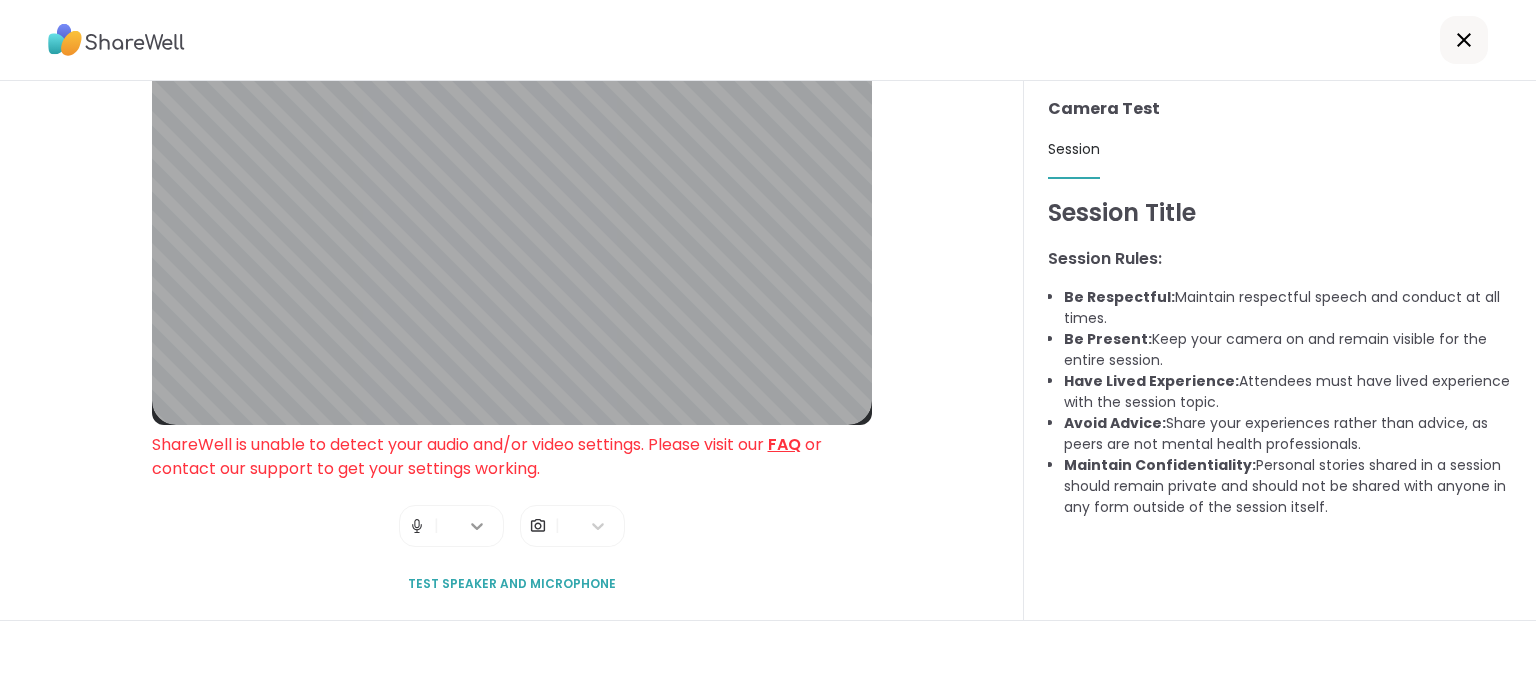 click at bounding box center (477, 526) 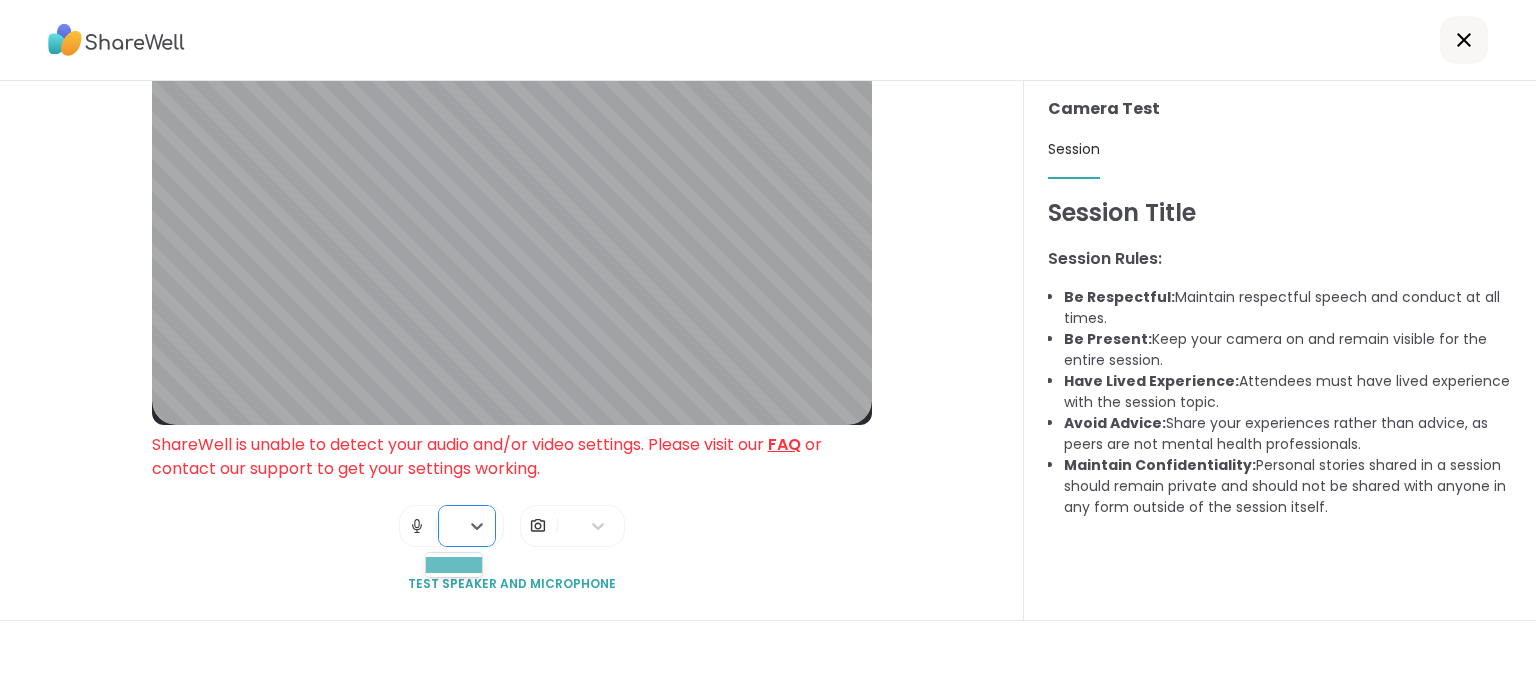 click at bounding box center [454, 565] 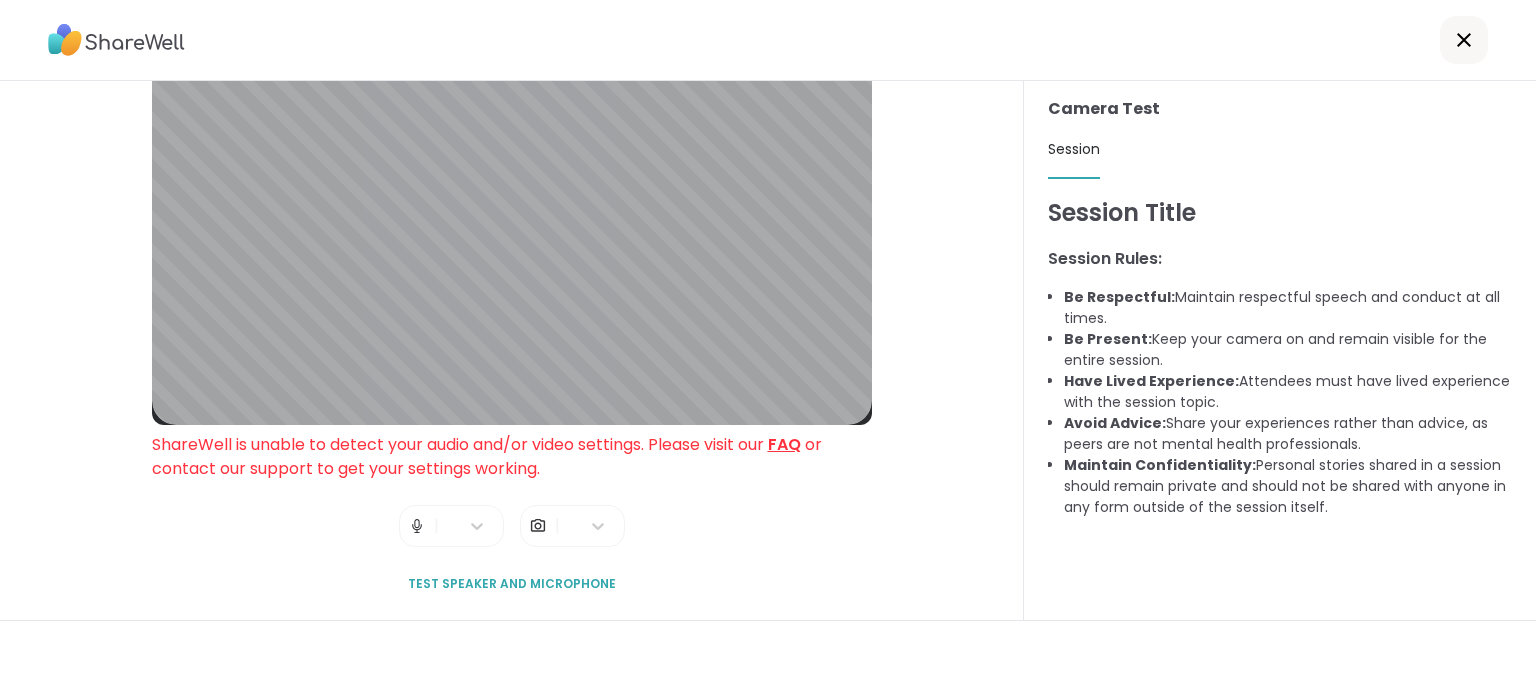 click on "Test speaker and microphone" at bounding box center (512, 584) 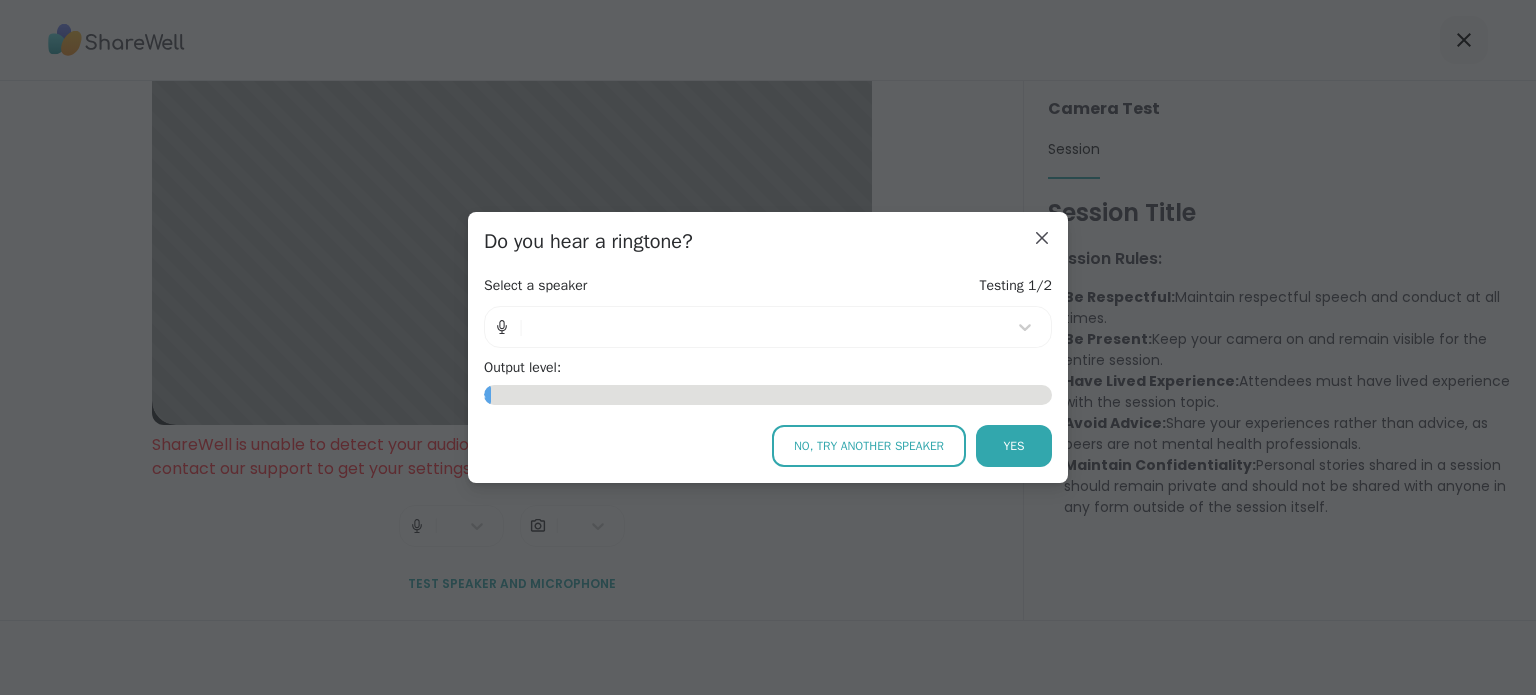 click at bounding box center (502, 327) 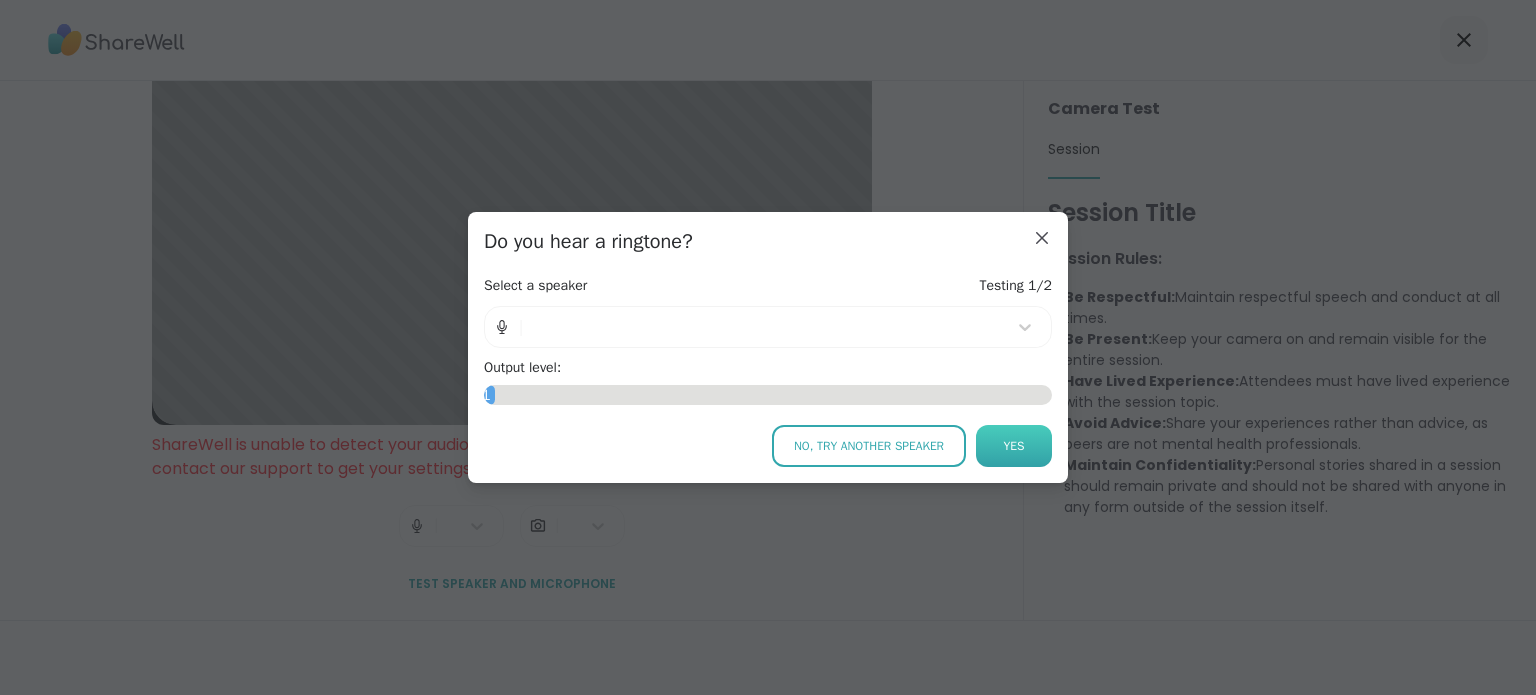 click on "Yes" at bounding box center (1014, 446) 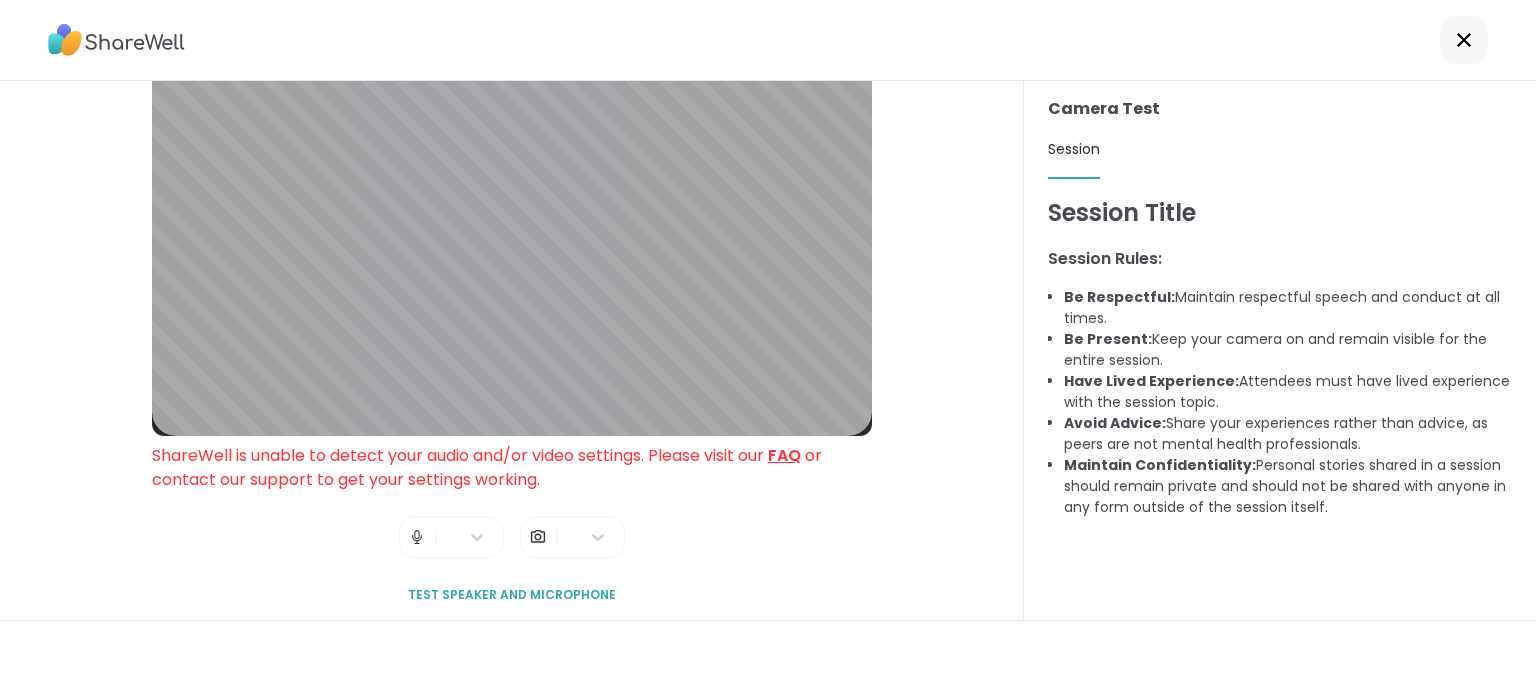 scroll, scrollTop: 77, scrollLeft: 0, axis: vertical 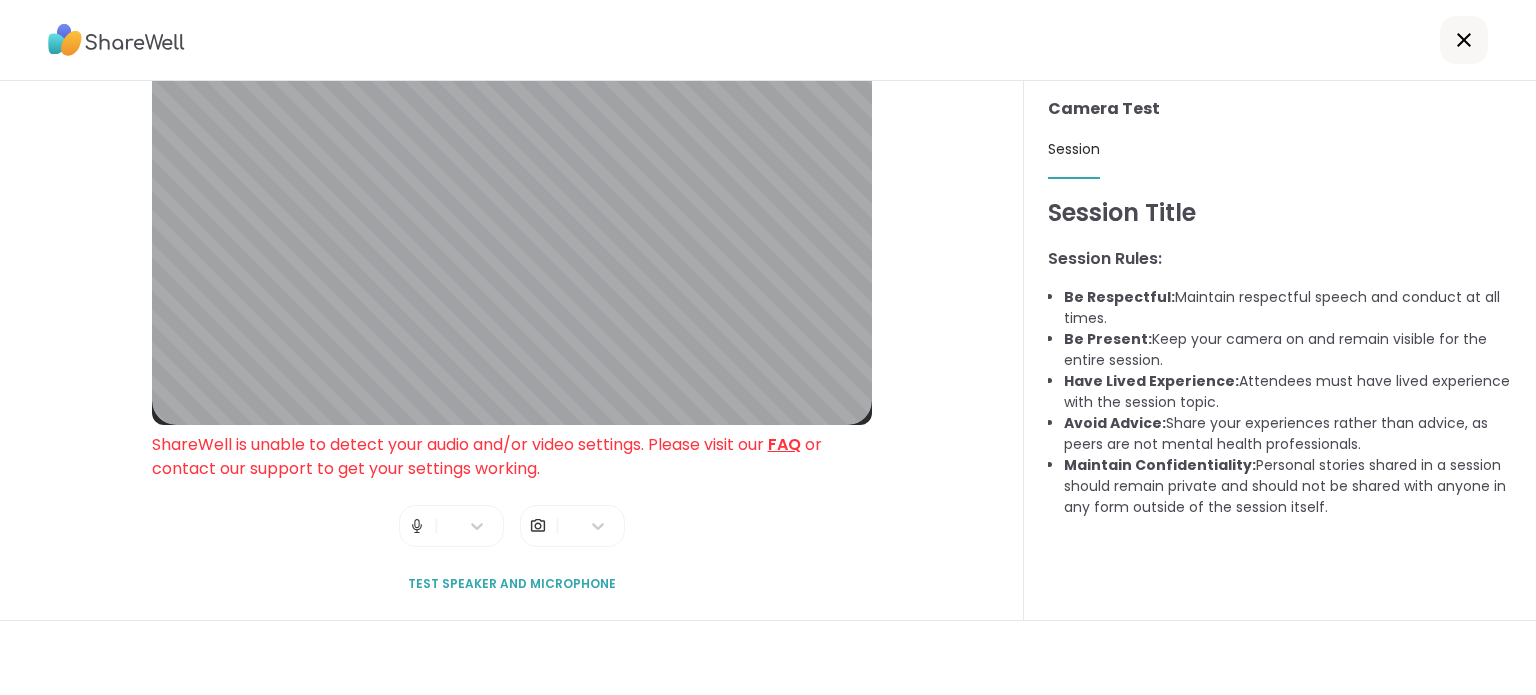 drag, startPoint x: 1247, startPoint y: 488, endPoint x: 1152, endPoint y: 479, distance: 95.42536 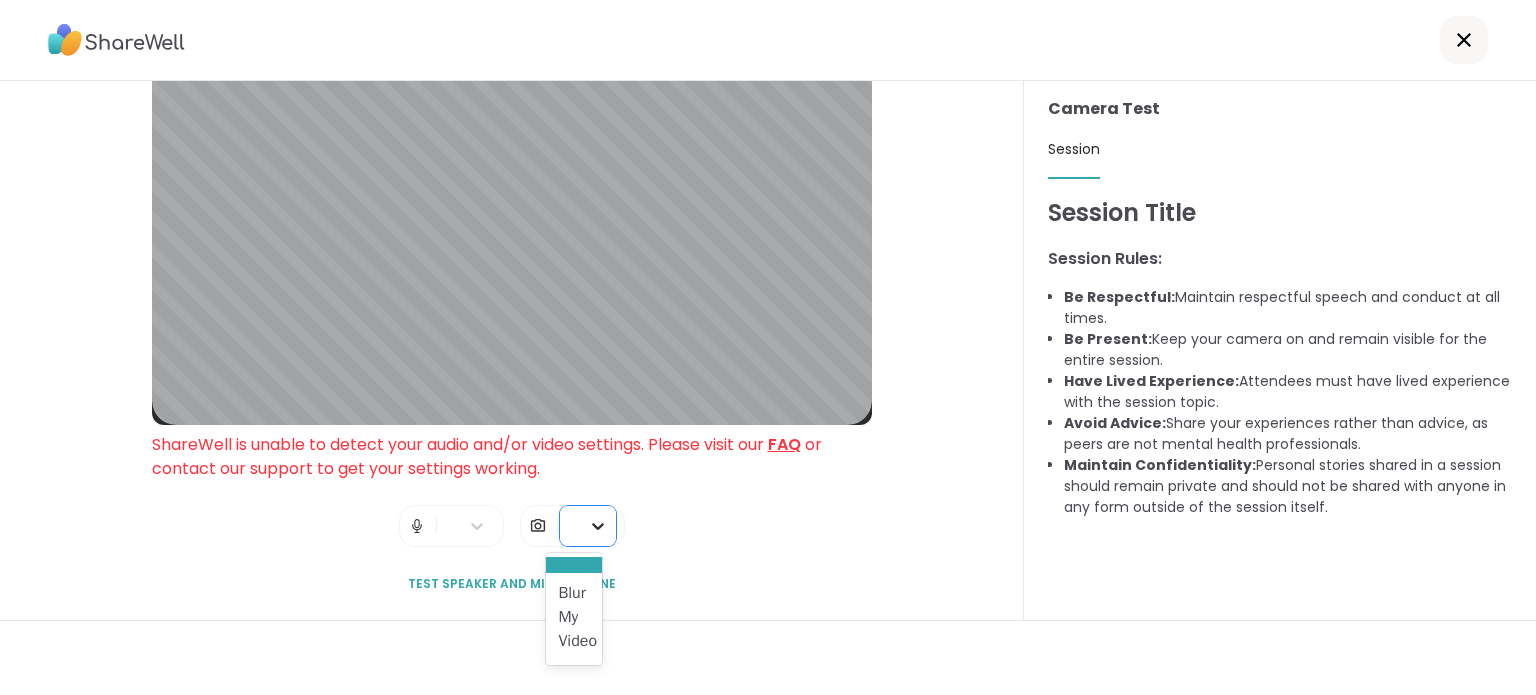 click 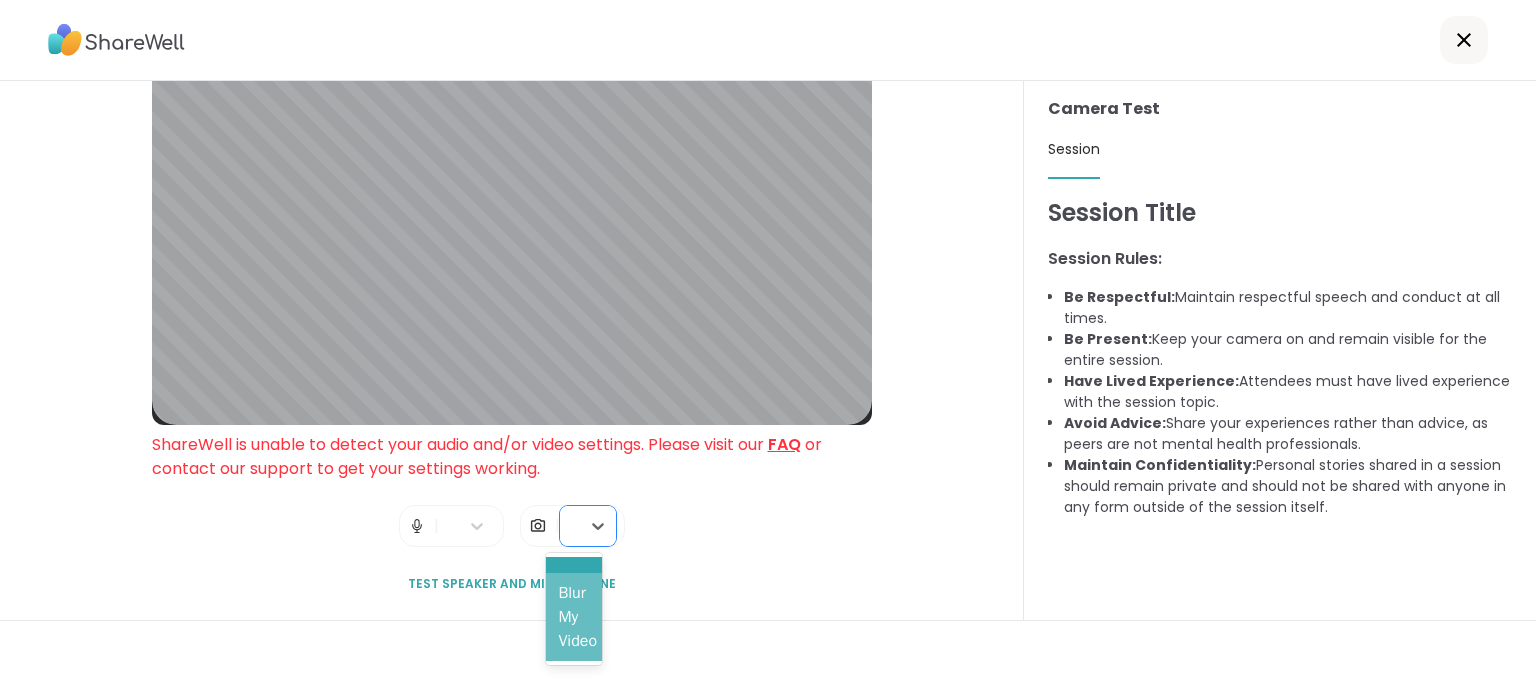 click on "Blur My Video" at bounding box center (574, 617) 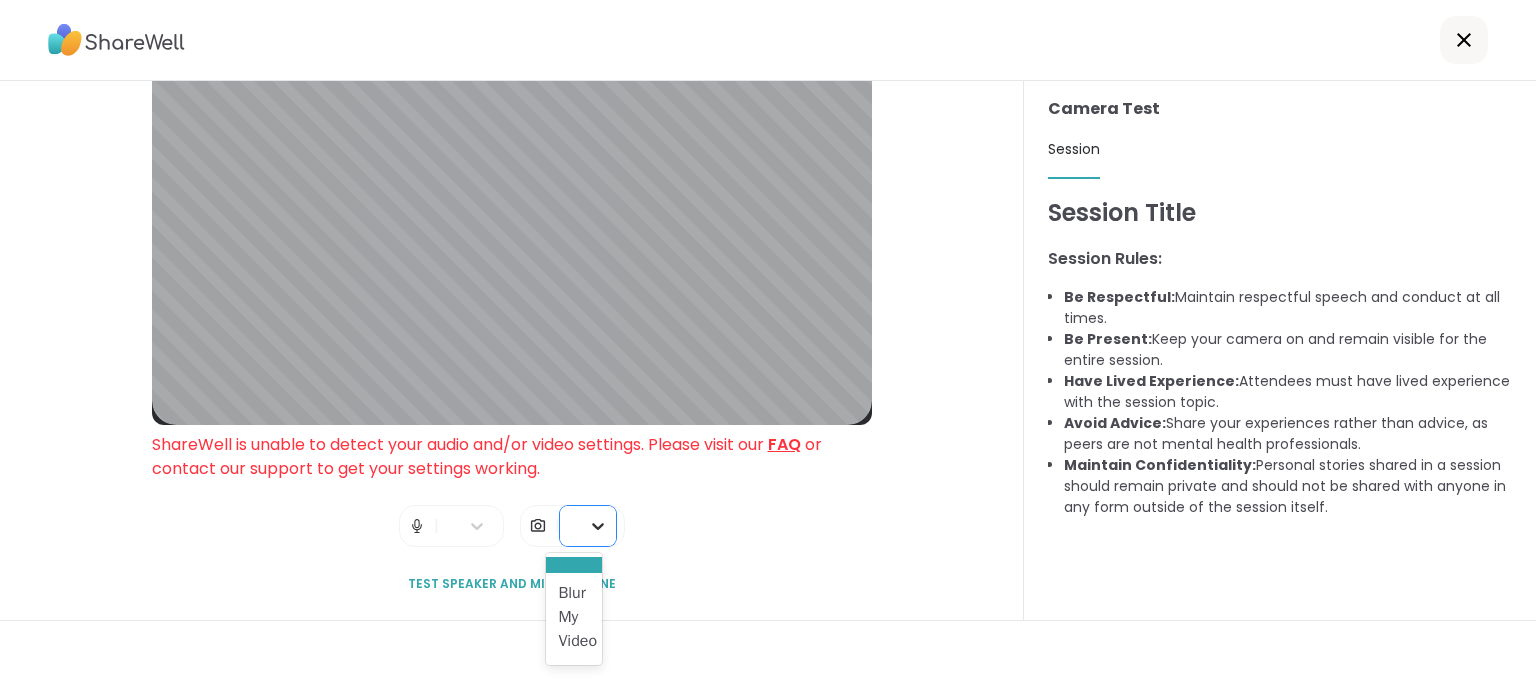 click 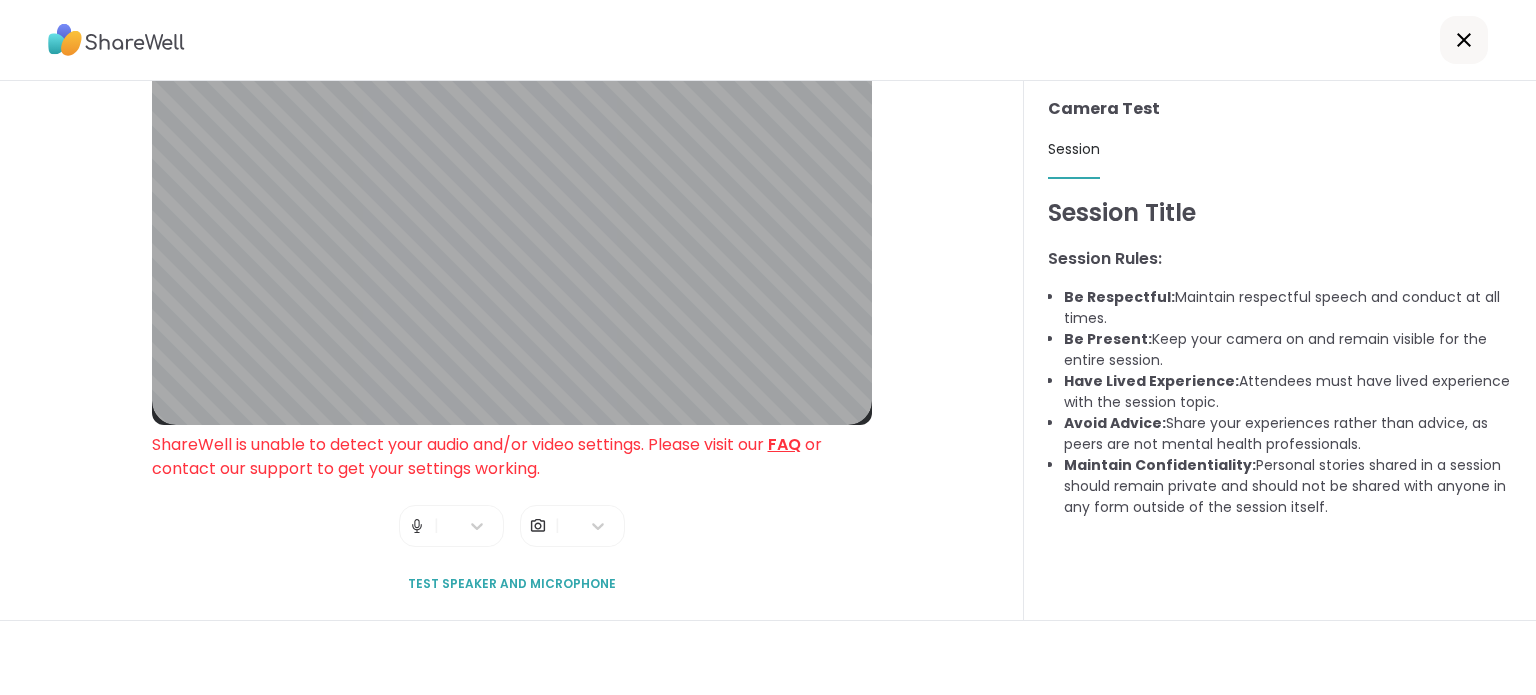 click on "FAQ" at bounding box center (784, 444) 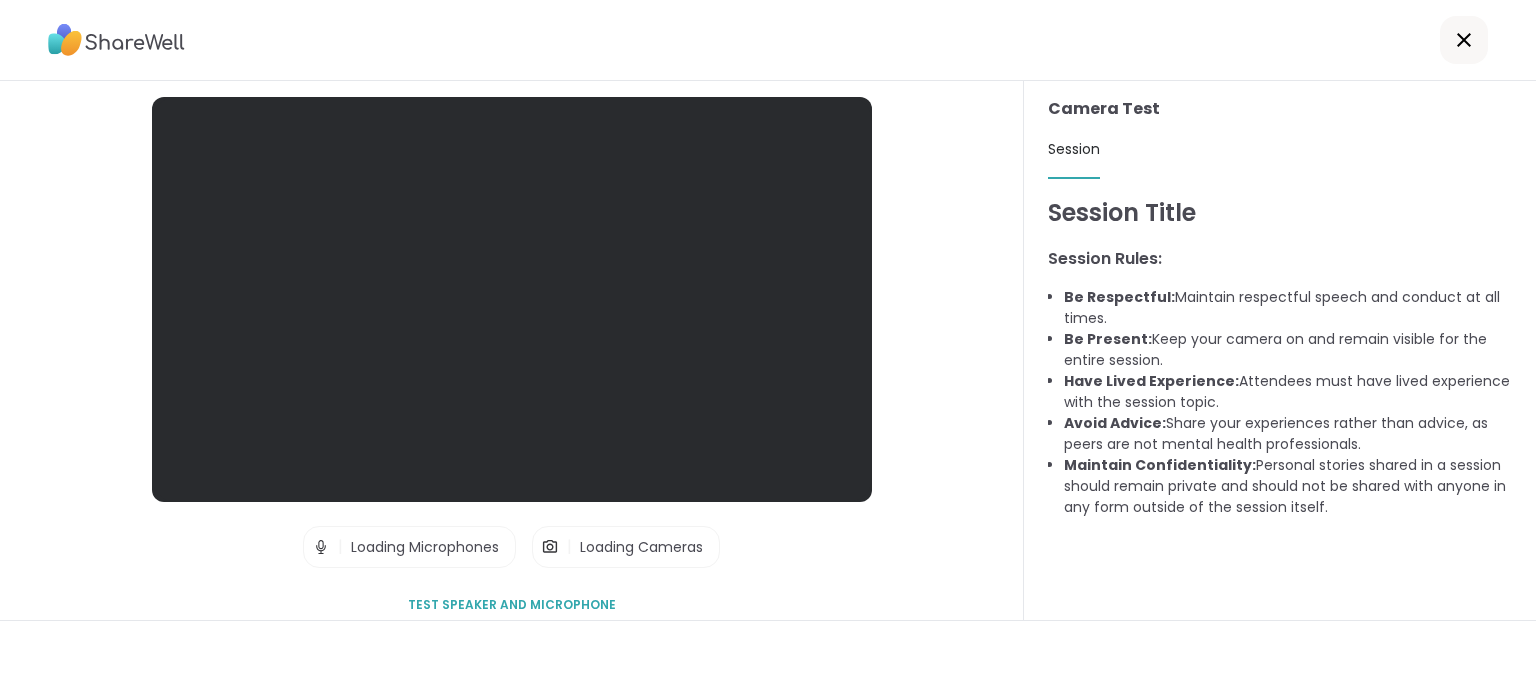 scroll, scrollTop: 0, scrollLeft: 0, axis: both 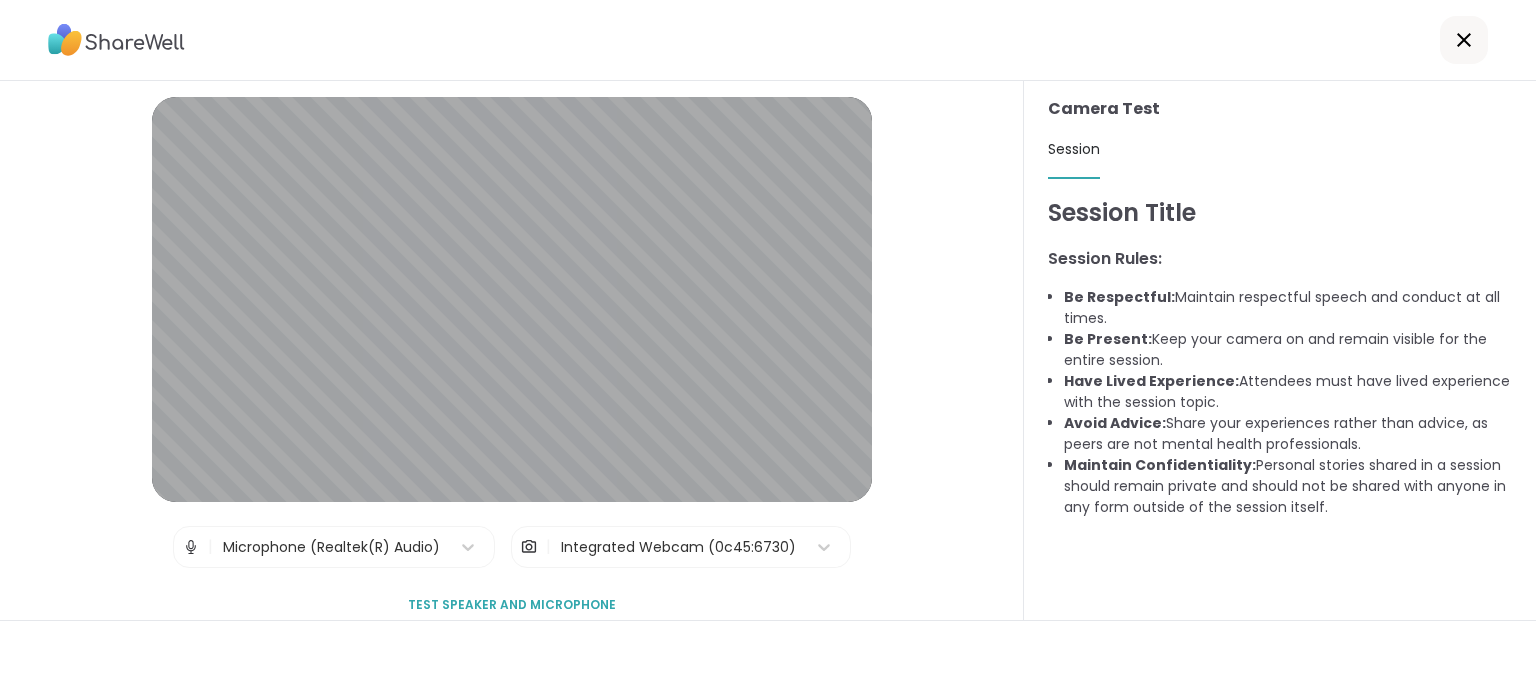click 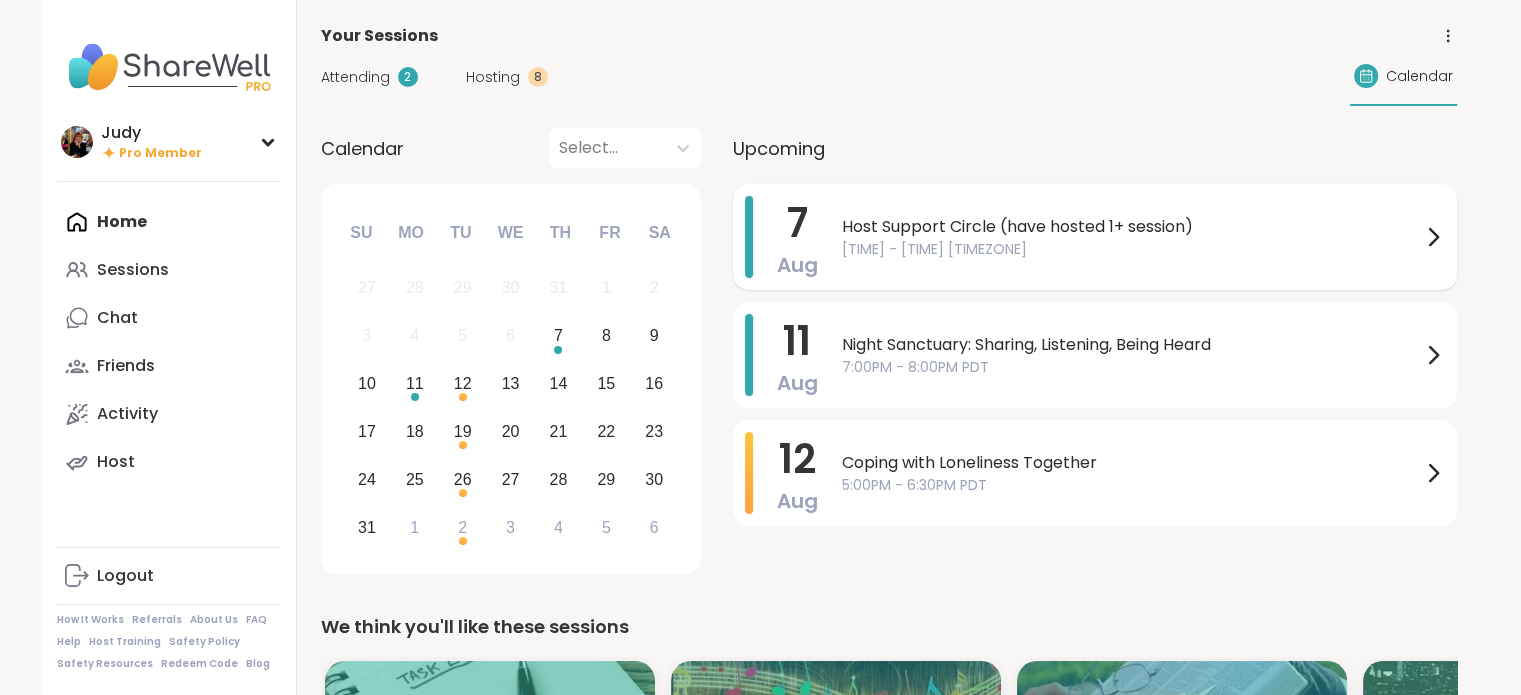 click on "Host Support Circle (have hosted 1+ session)" at bounding box center (1131, 227) 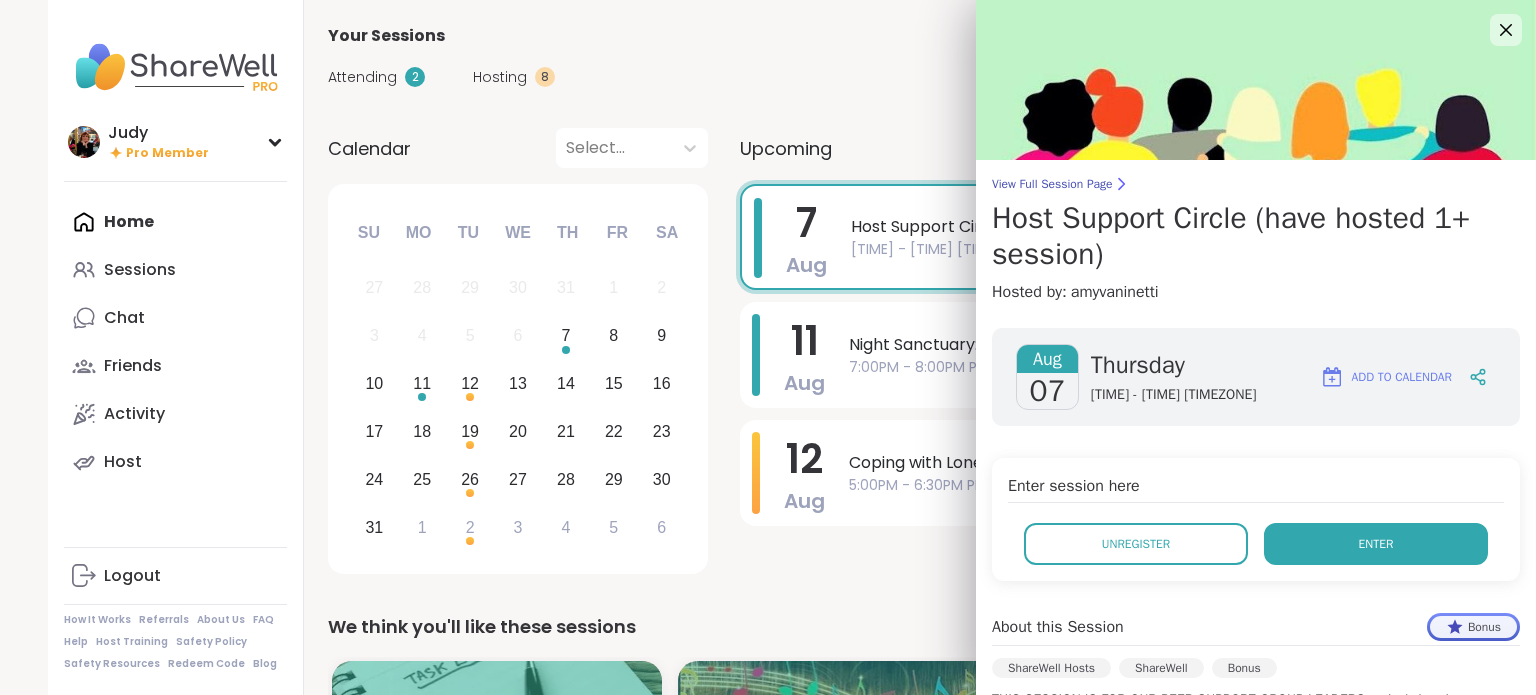click on "Enter" at bounding box center [1376, 544] 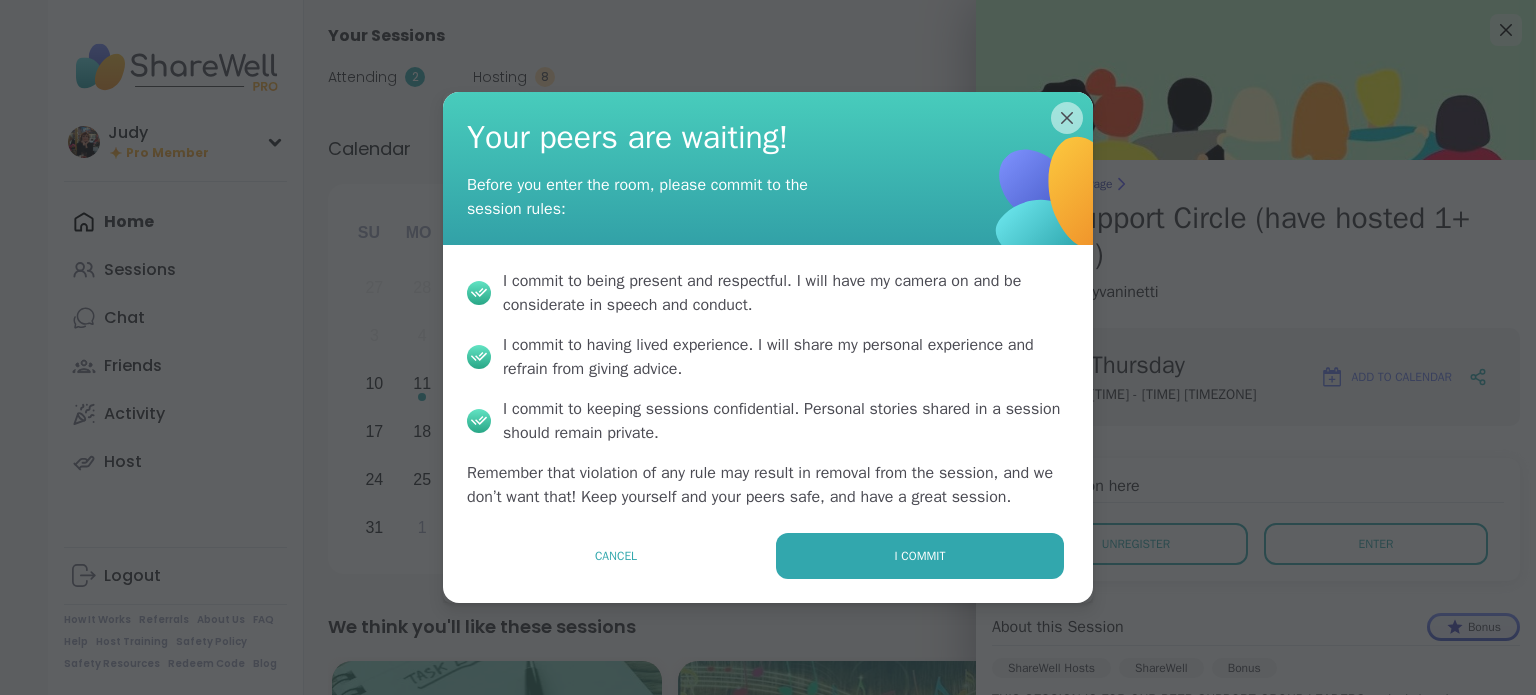 click on "I commit" at bounding box center (920, 556) 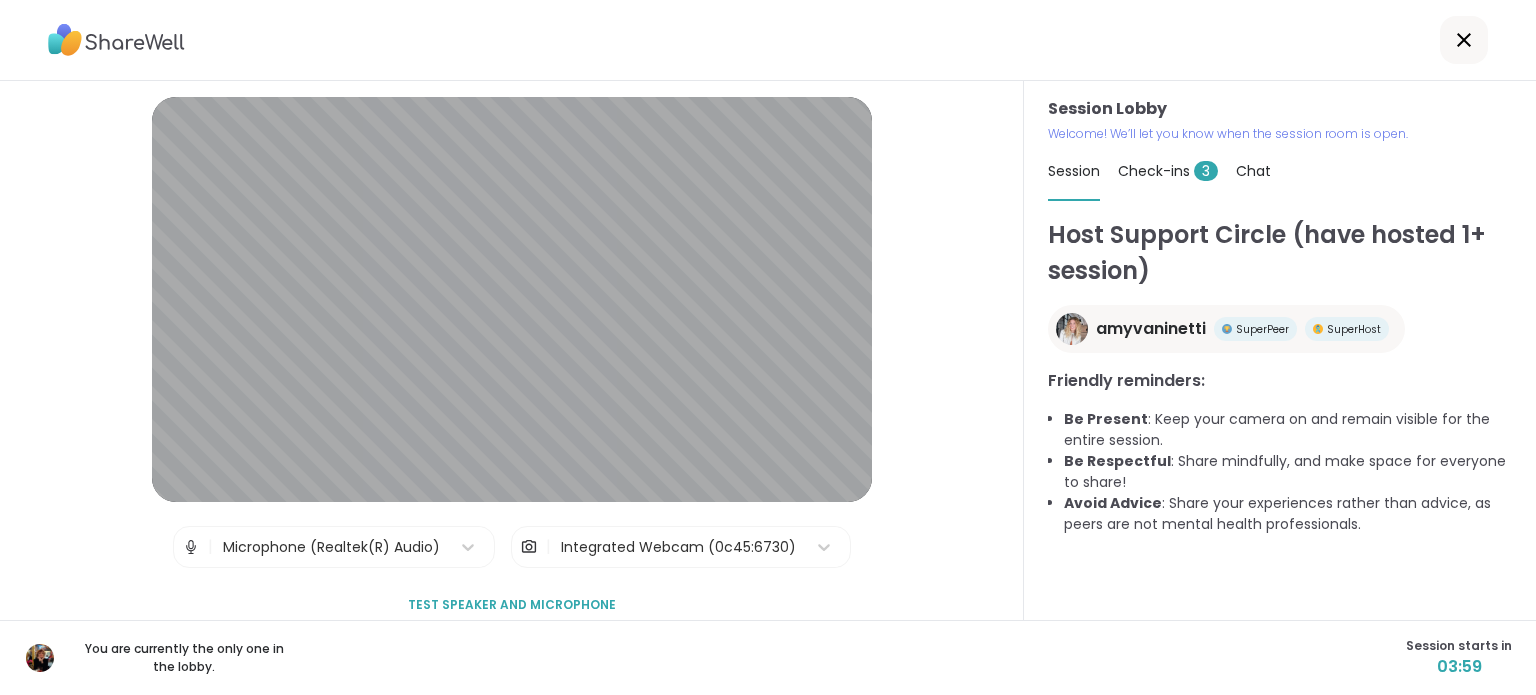 click on "Session Lobby | Microphone (Realtek(R) Audio) | Integrated Webcam (0c45:6730) Test speaker and microphone" at bounding box center (512, 350) 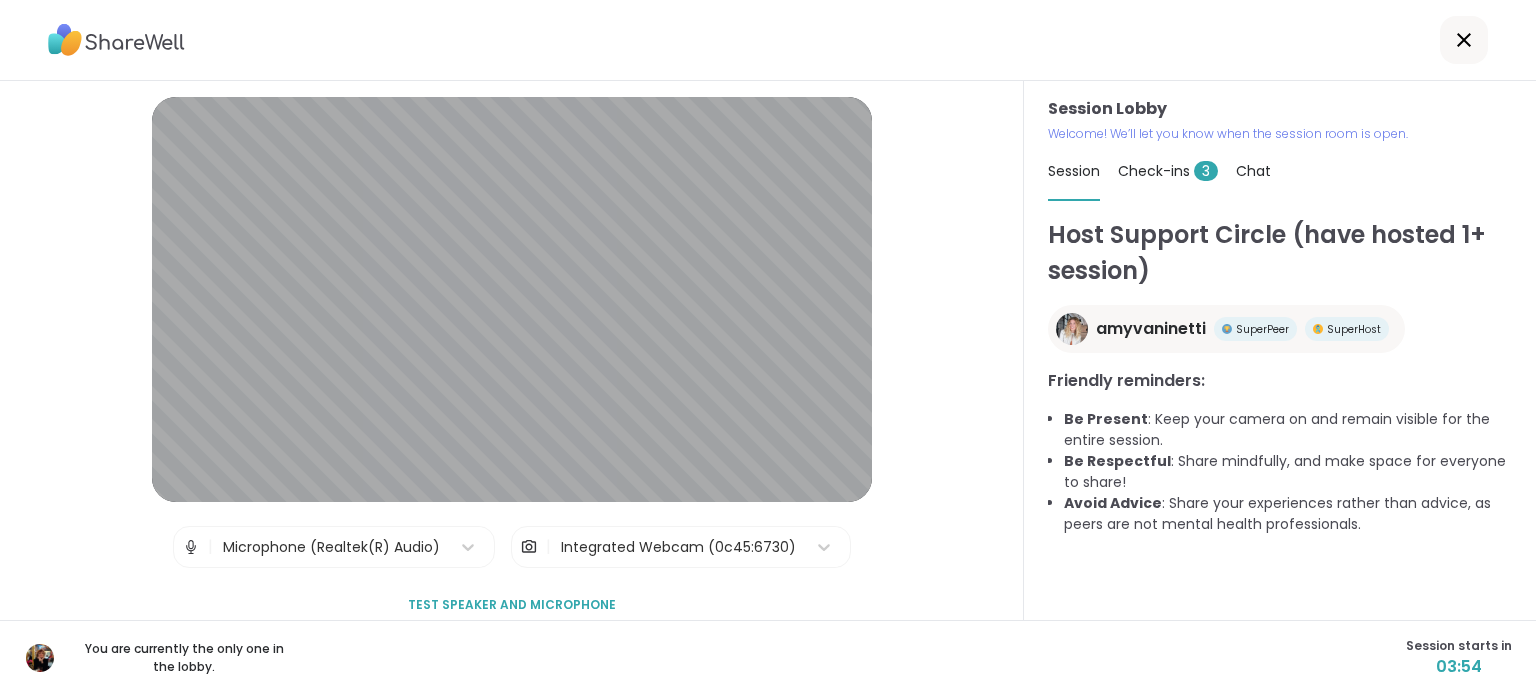 click 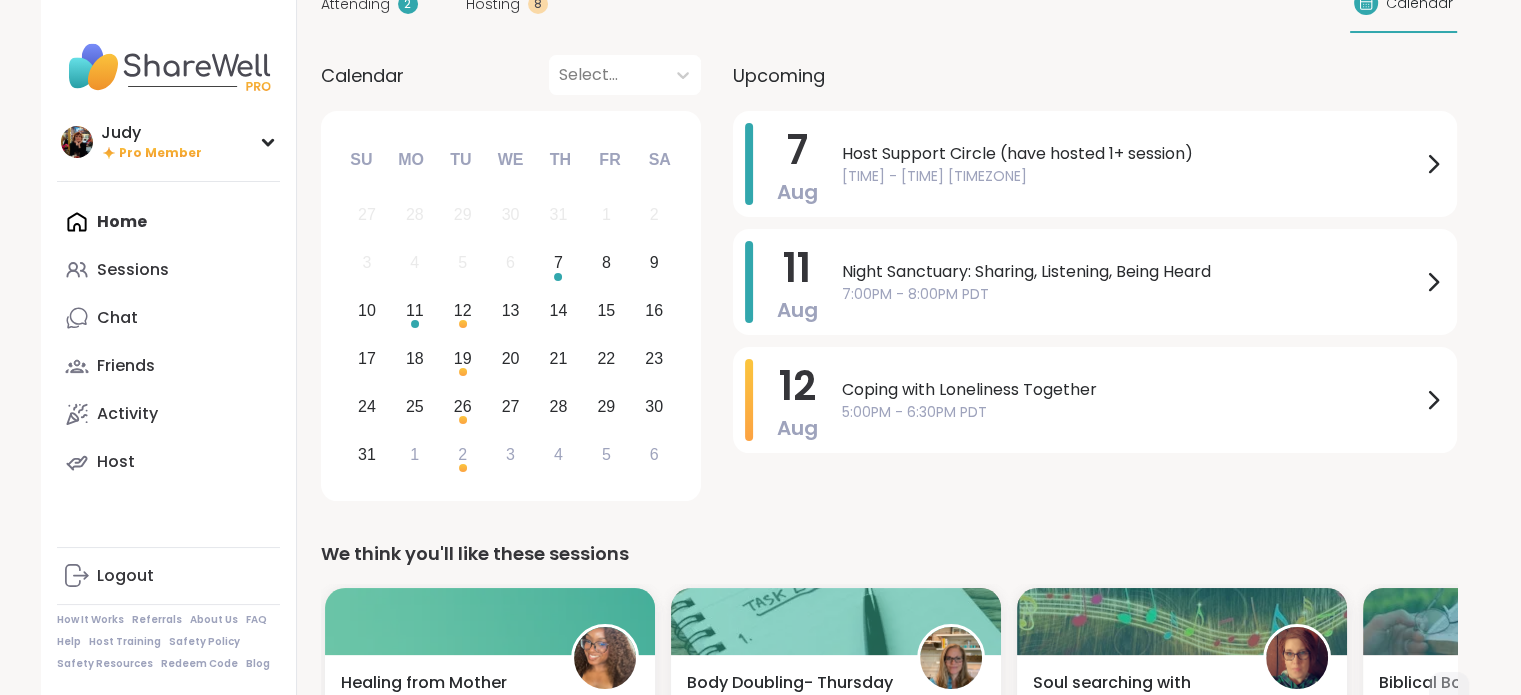 scroll, scrollTop: 137, scrollLeft: 0, axis: vertical 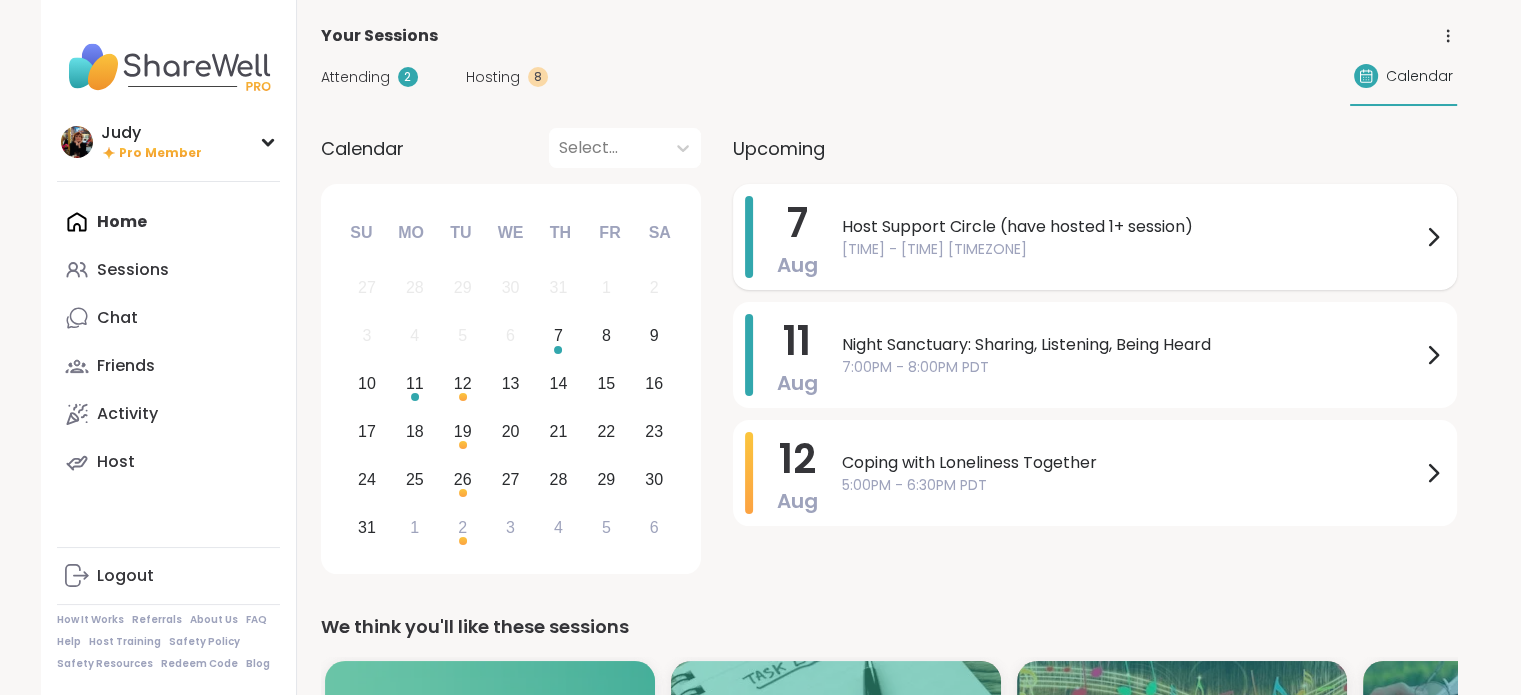 click on "Host Support Circle (have hosted 1+ session)" at bounding box center [1131, 227] 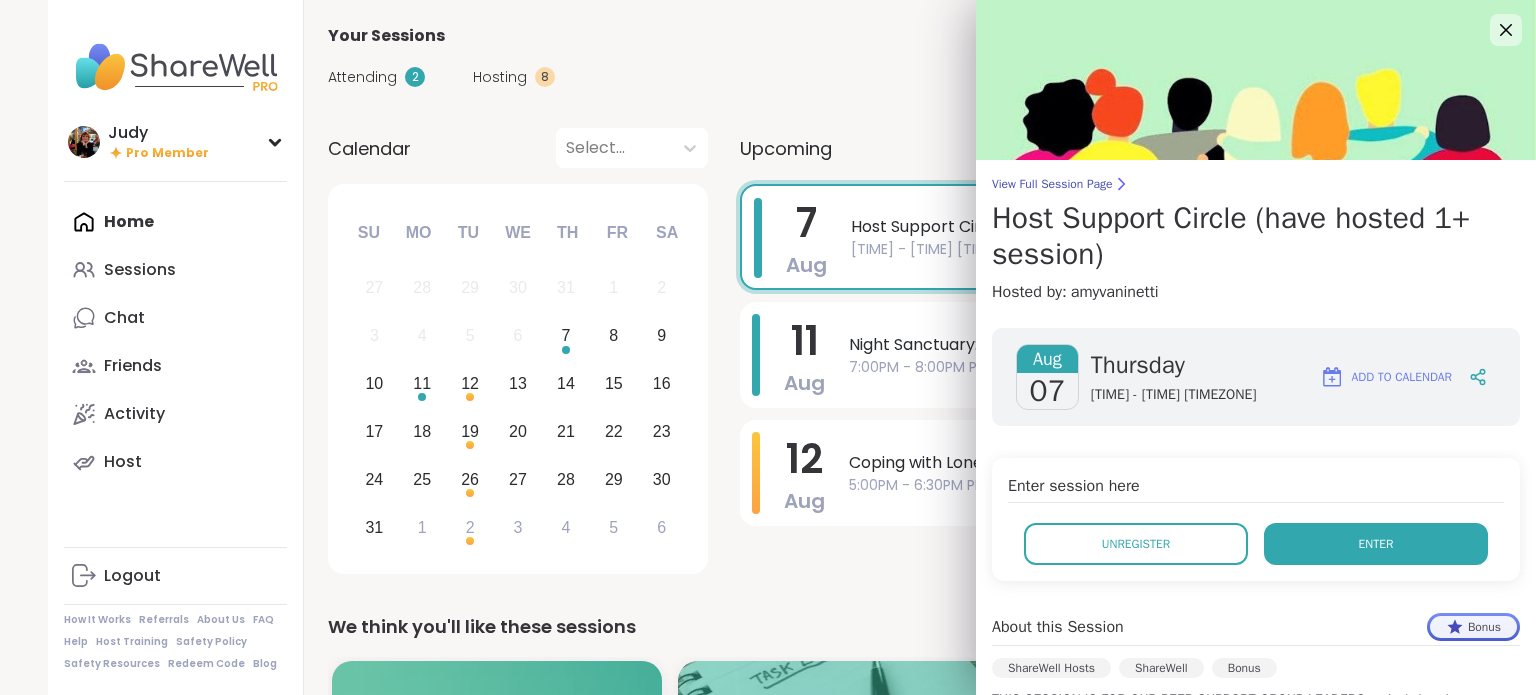 click on "Enter" at bounding box center (1376, 544) 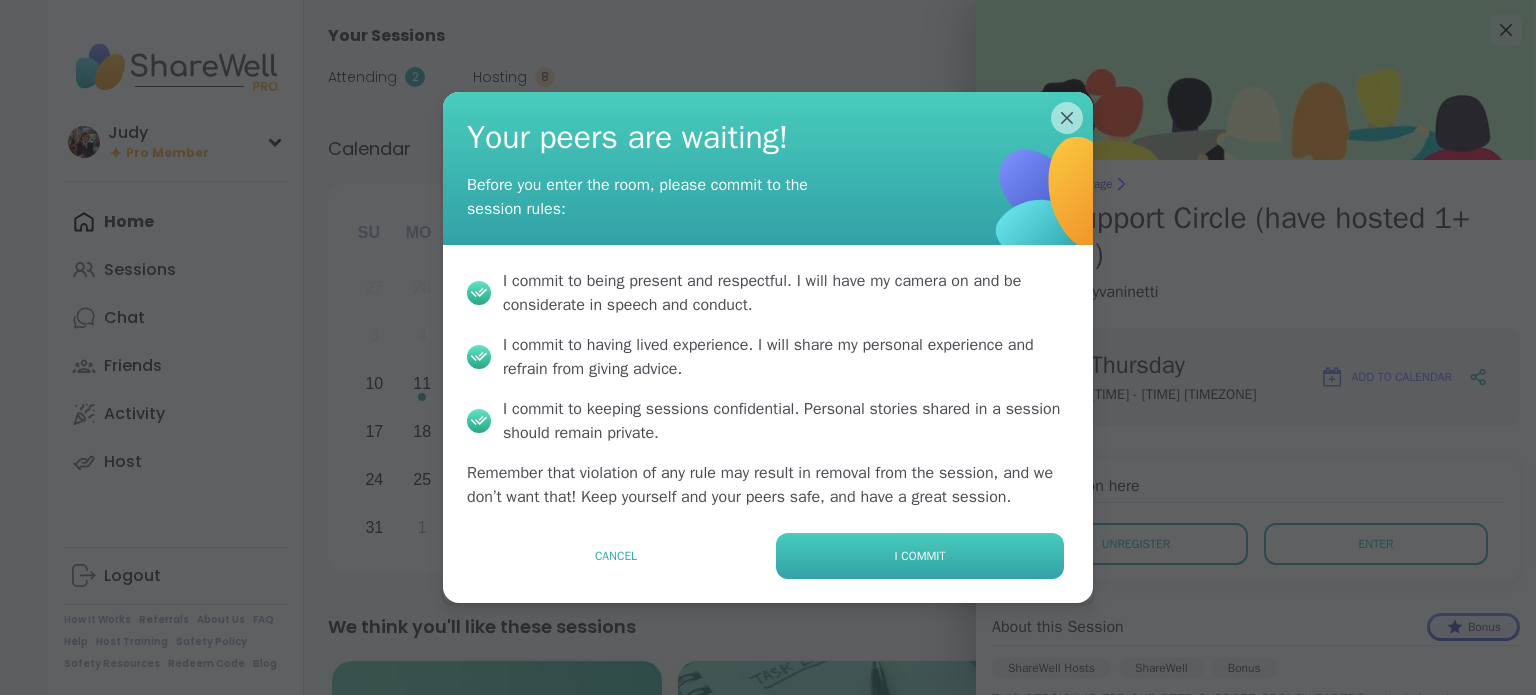 click on "I commit" at bounding box center [920, 556] 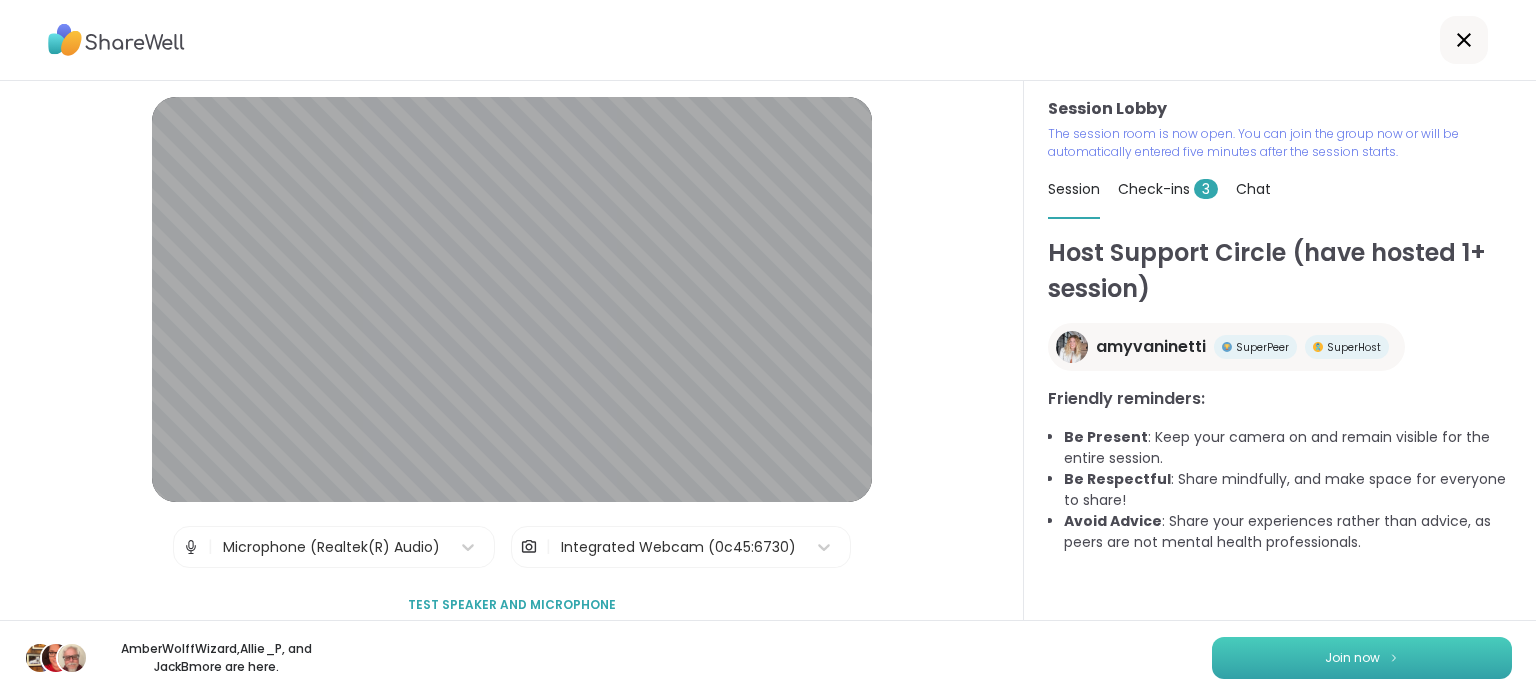 click on "Join now" at bounding box center [1352, 658] 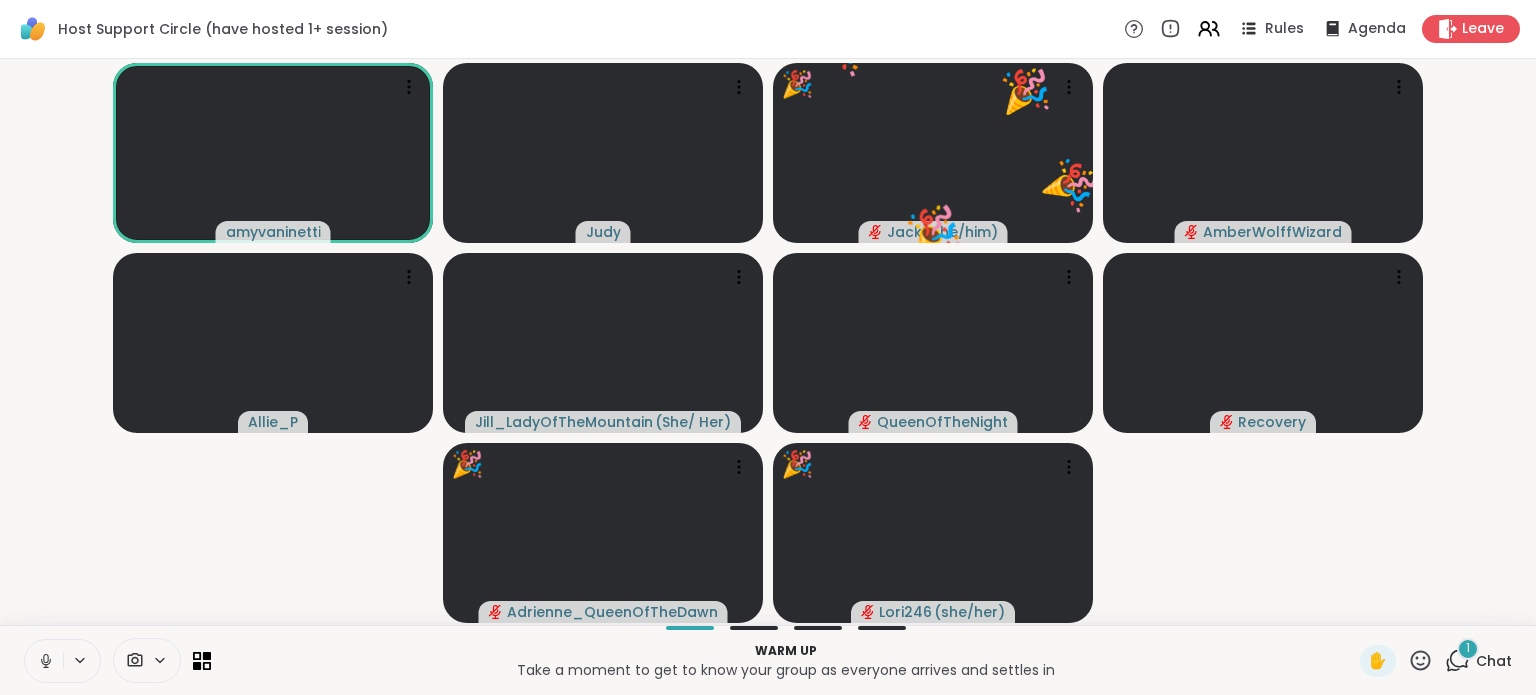 click 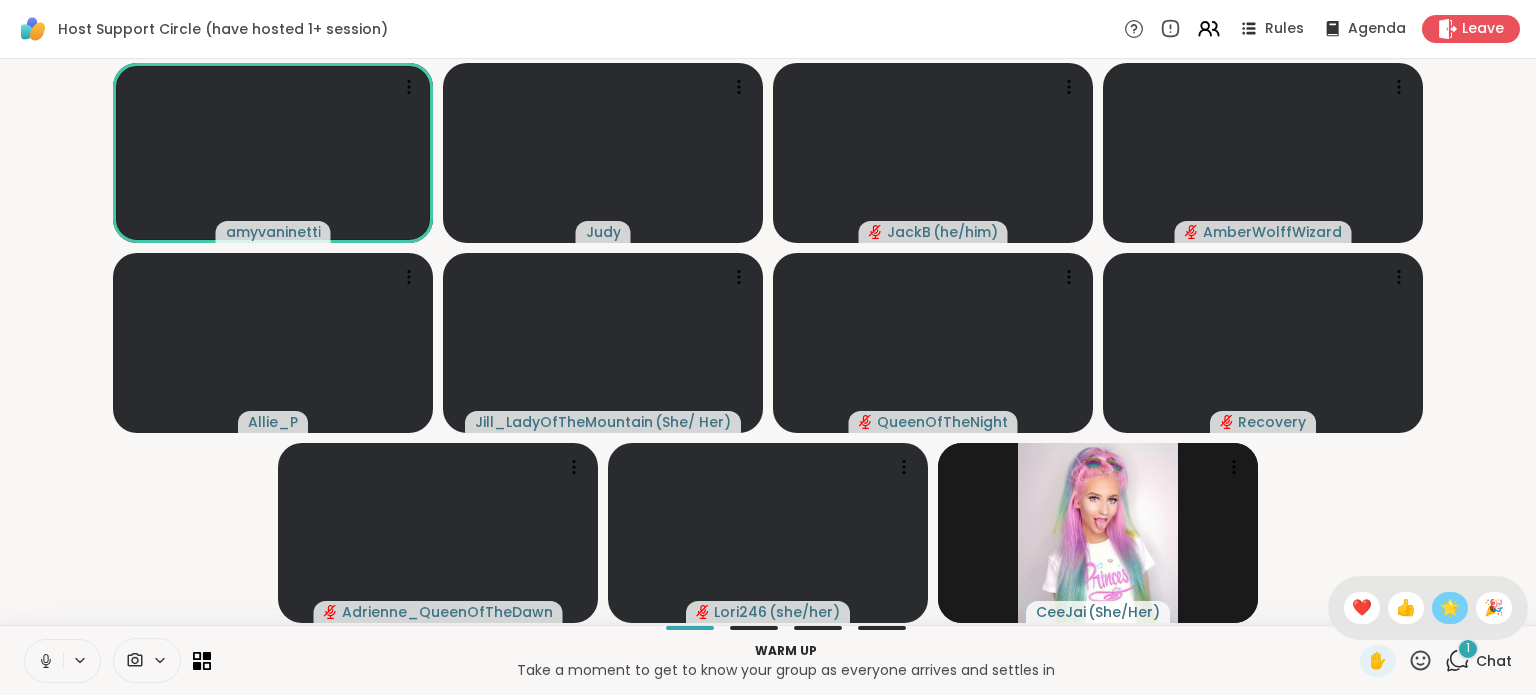 click on "🌟" at bounding box center [1450, 608] 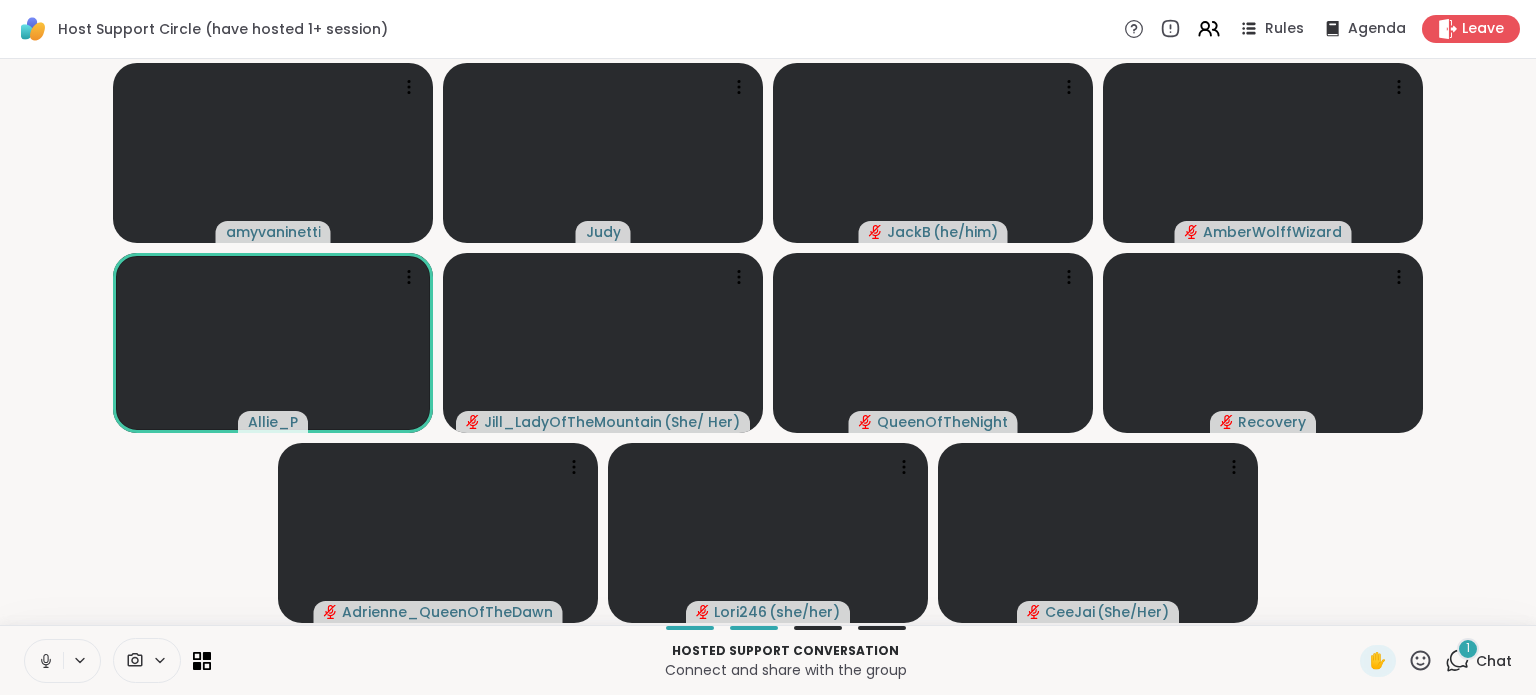 click on "[FIRST] [LAST] ( [PRONOUNS] ) [USERNAME] ( [PRONOUNS] ) [USERNAME] [USERNAME] ( [PRONOUNS] ) [USERNAME] ( [PRONOUNS] ) [USERNAME] ( [PRONOUNS] ) [USERNAME] ( [PRONOUNS] )" at bounding box center (768, 342) 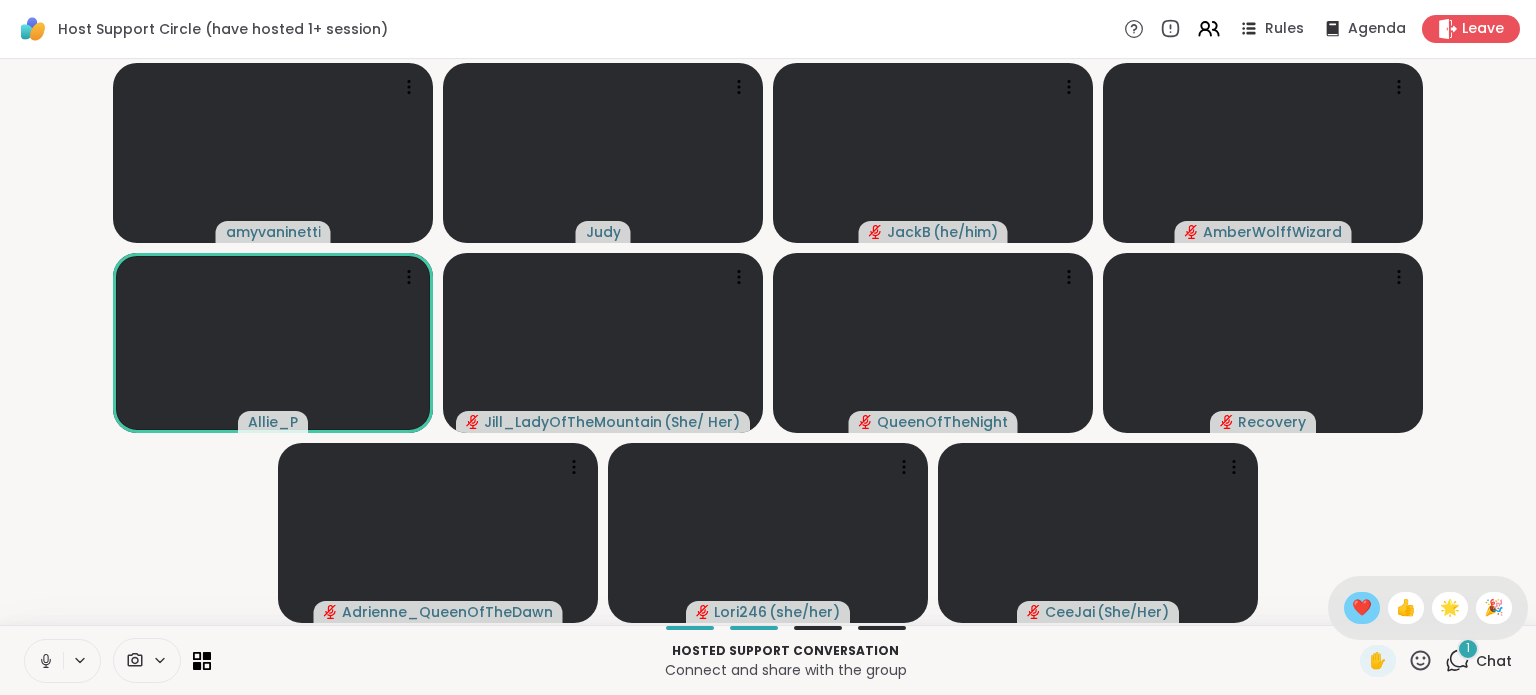 drag, startPoint x: 1337, startPoint y: 603, endPoint x: 1326, endPoint y: 601, distance: 11.18034 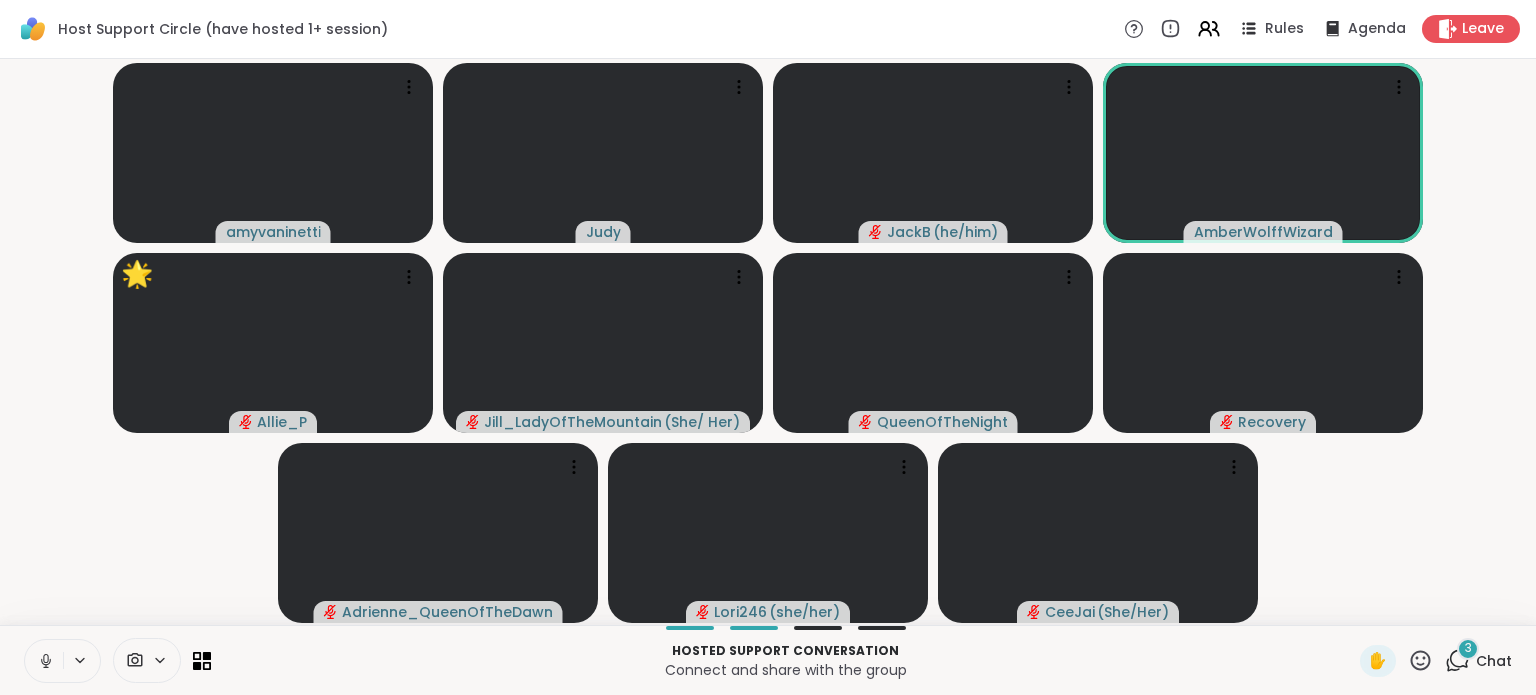 click 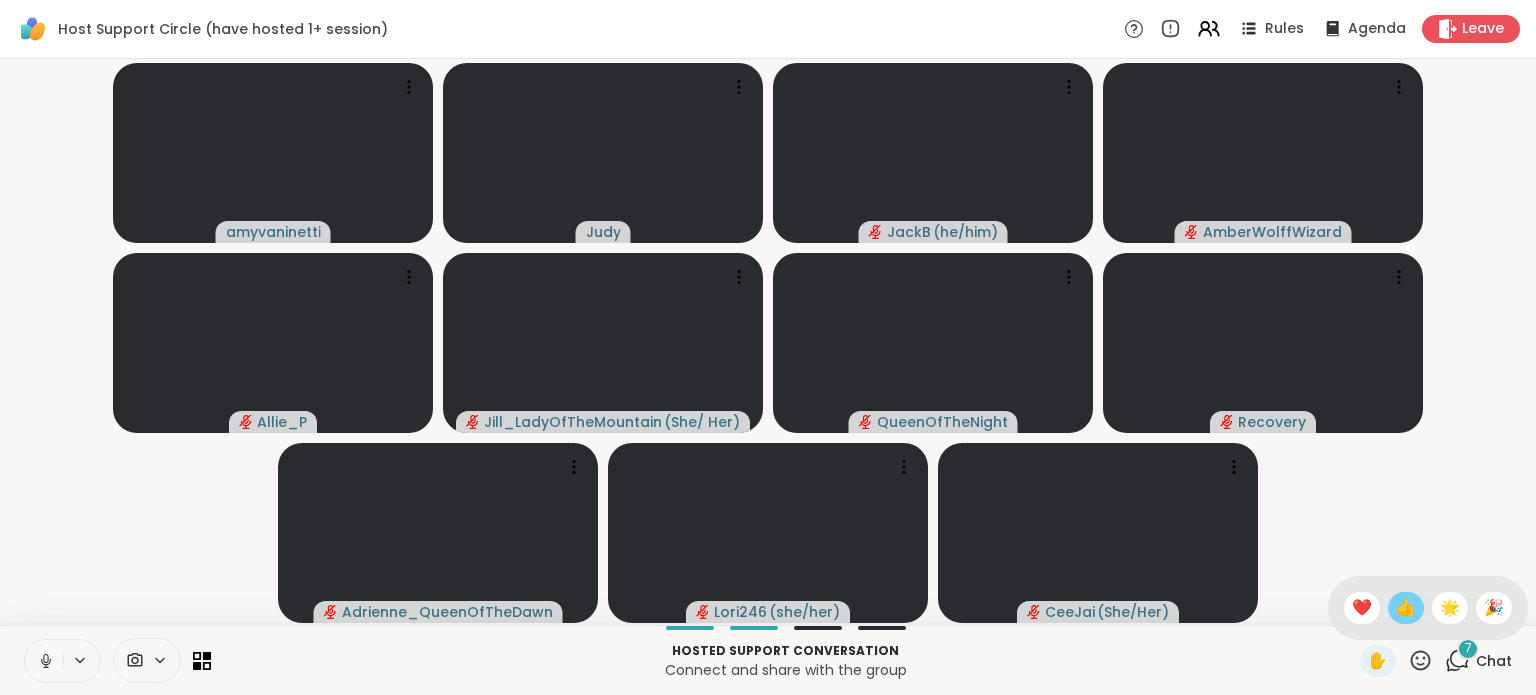 click on "👍" at bounding box center (1406, 608) 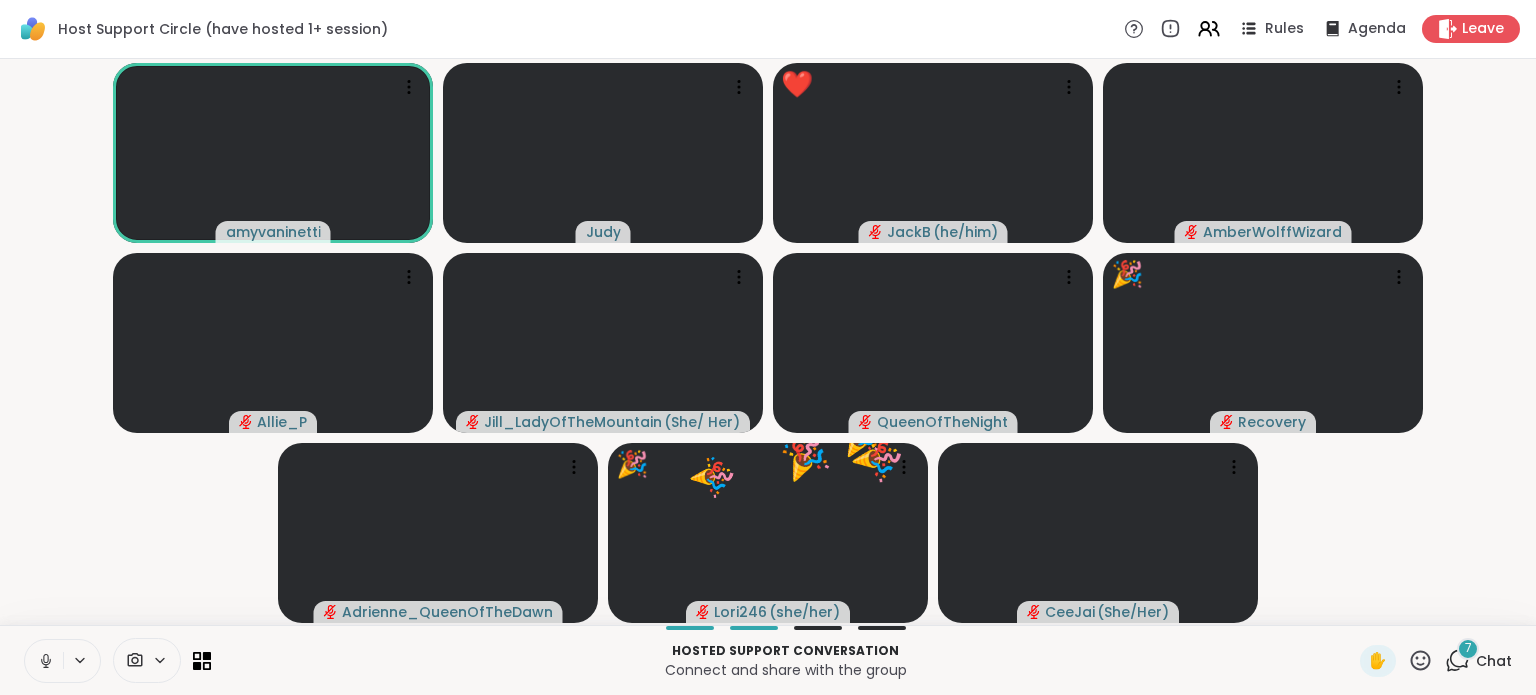 click 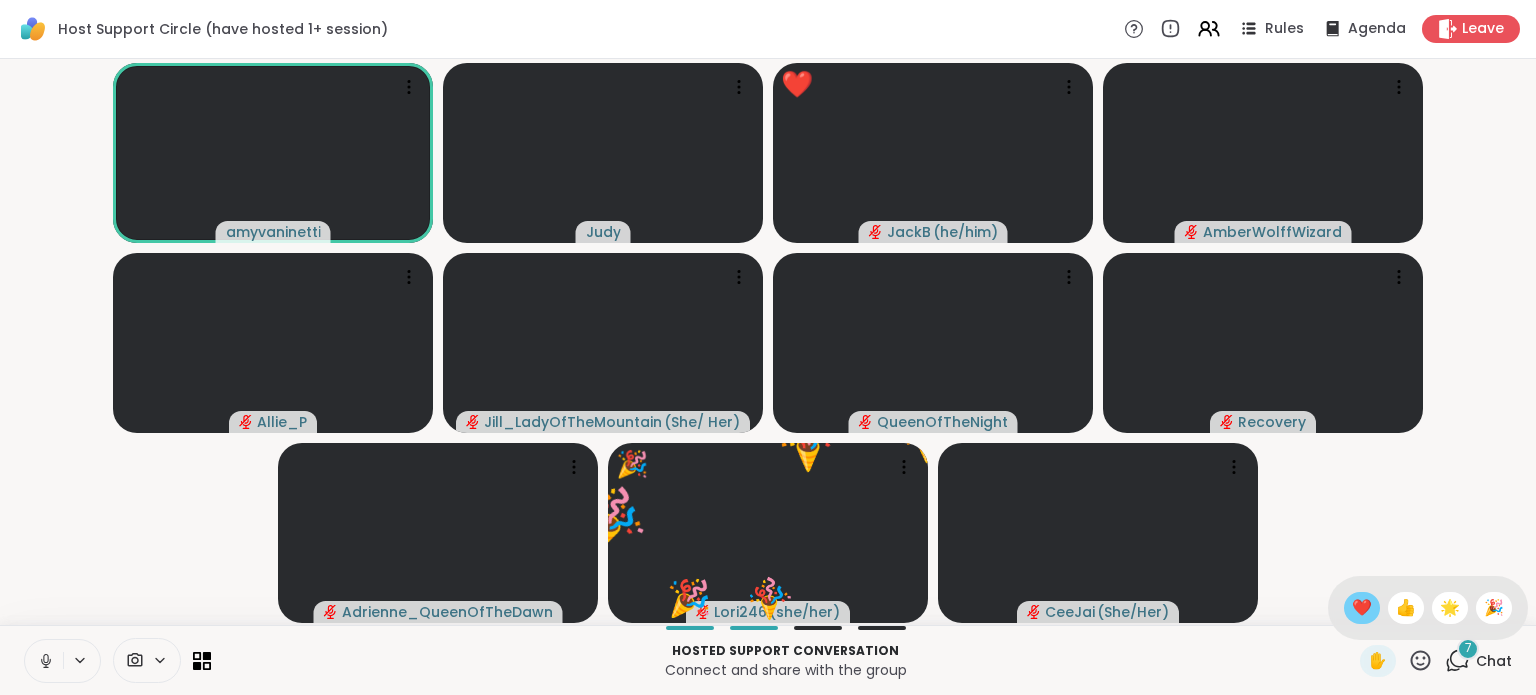 click on "❤️" at bounding box center (1362, 608) 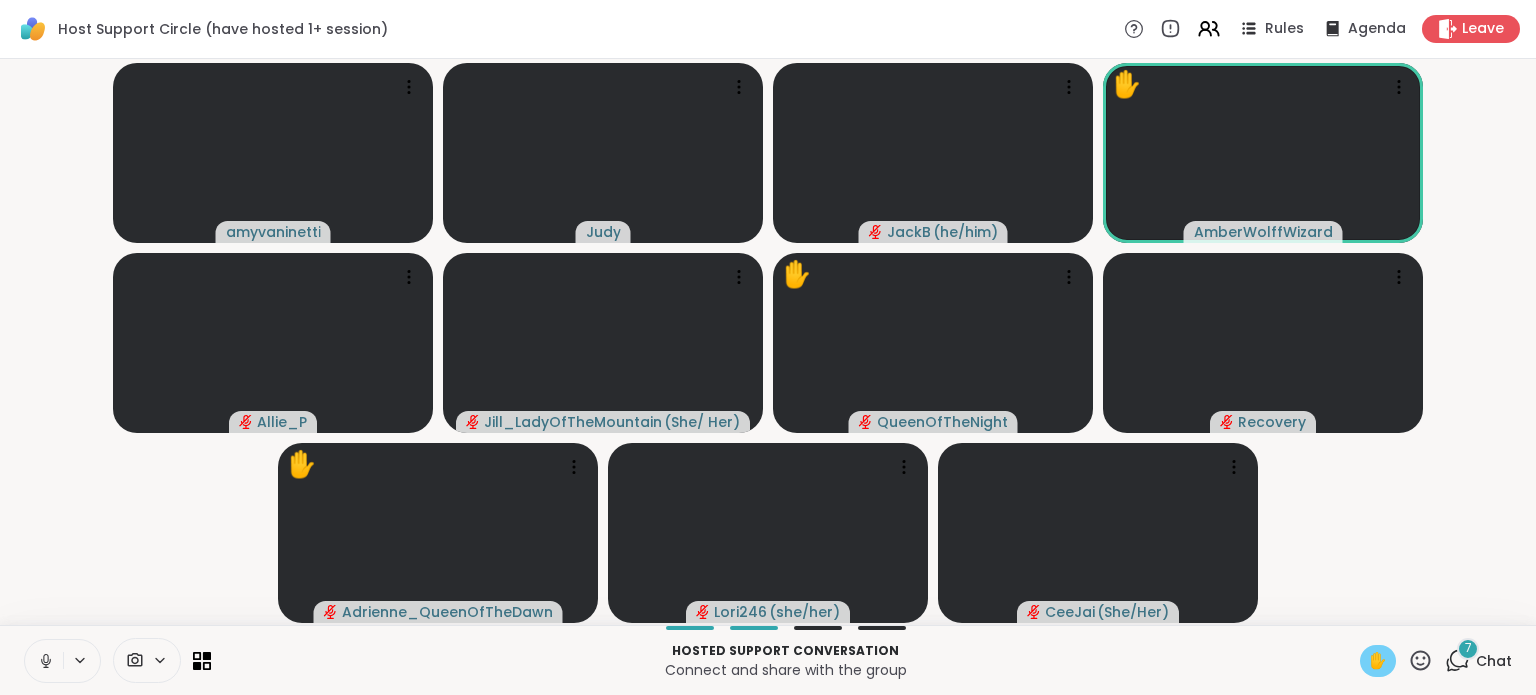 click on "✋" at bounding box center [1378, 661] 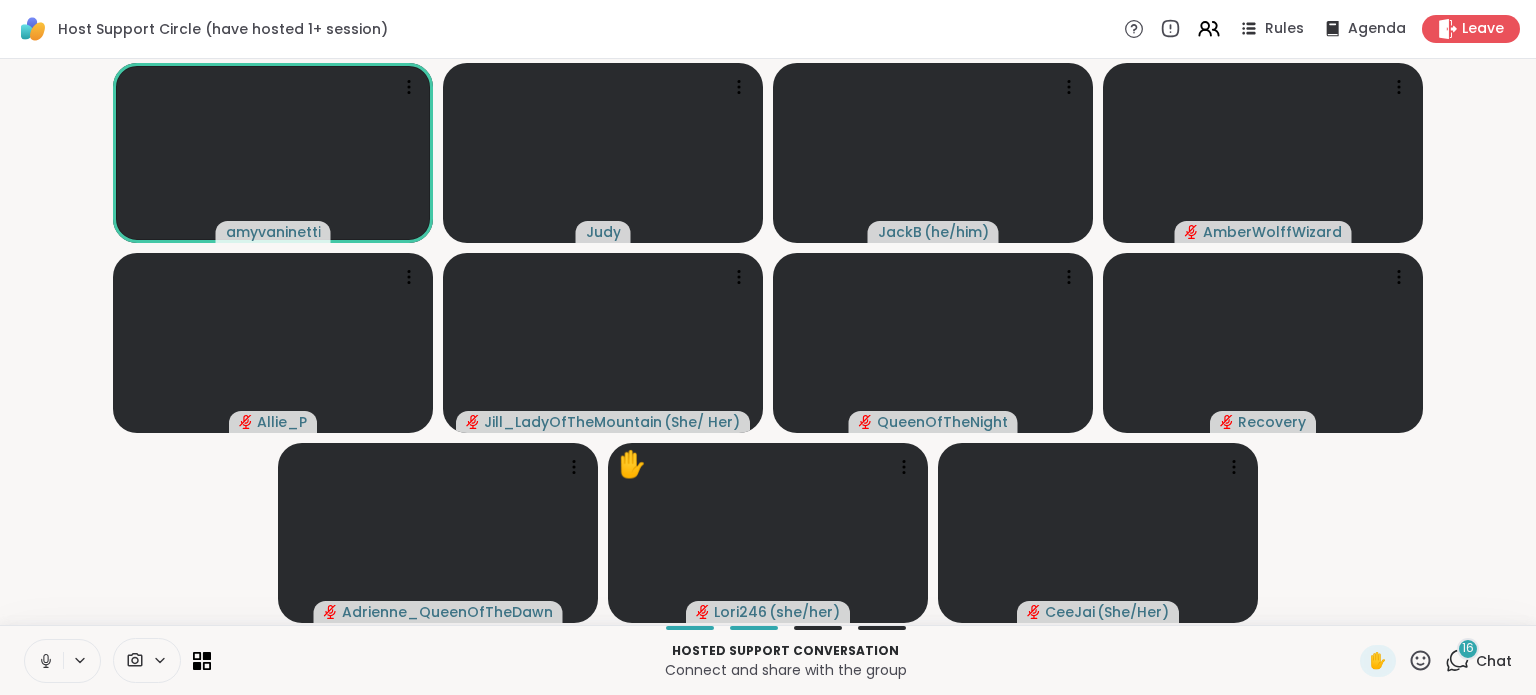 click 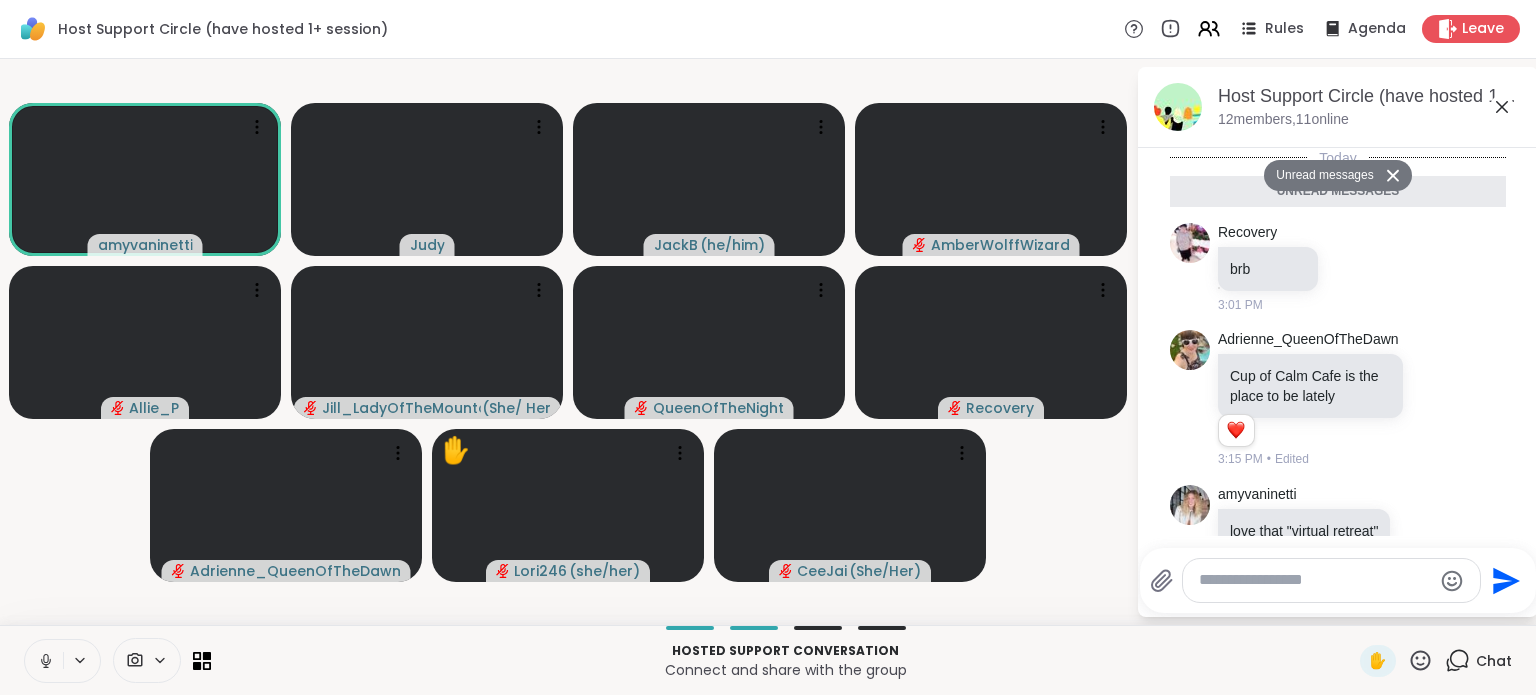 scroll, scrollTop: 2166, scrollLeft: 0, axis: vertical 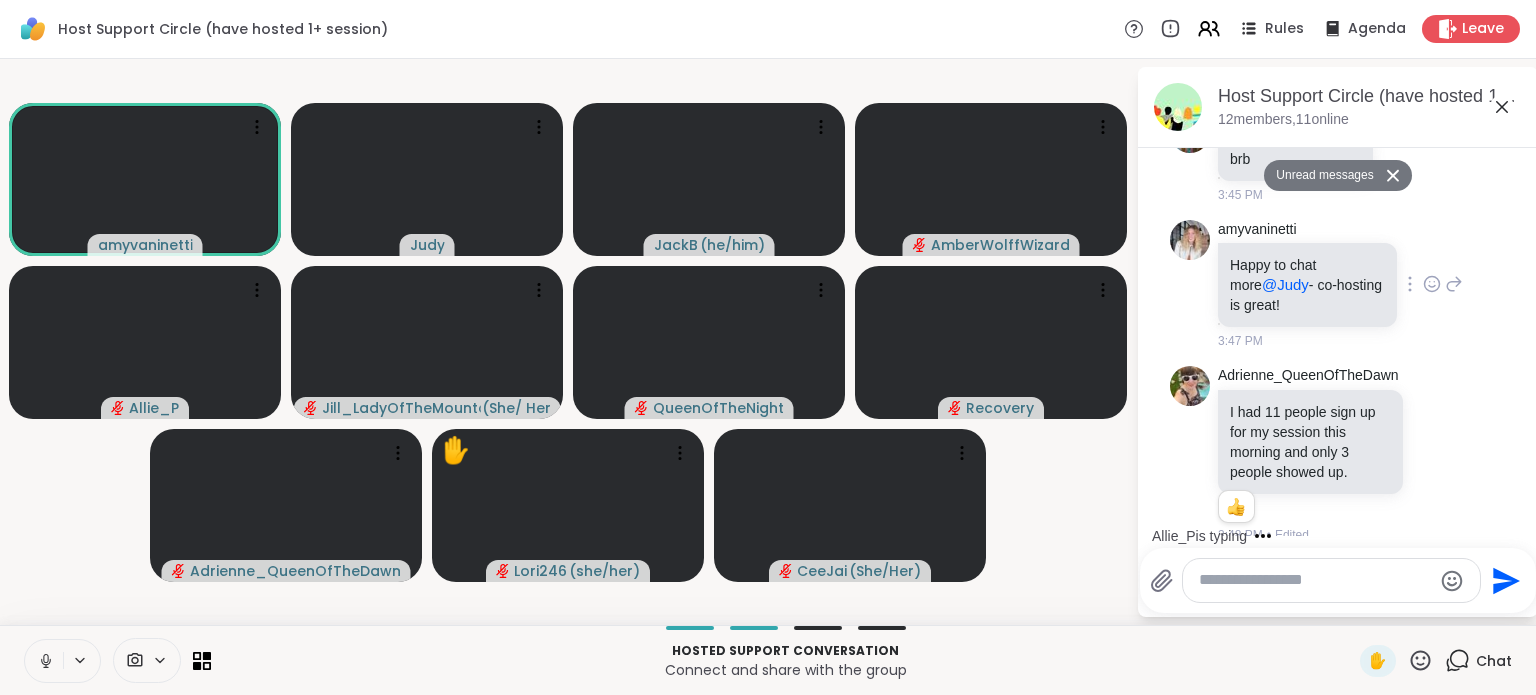 click 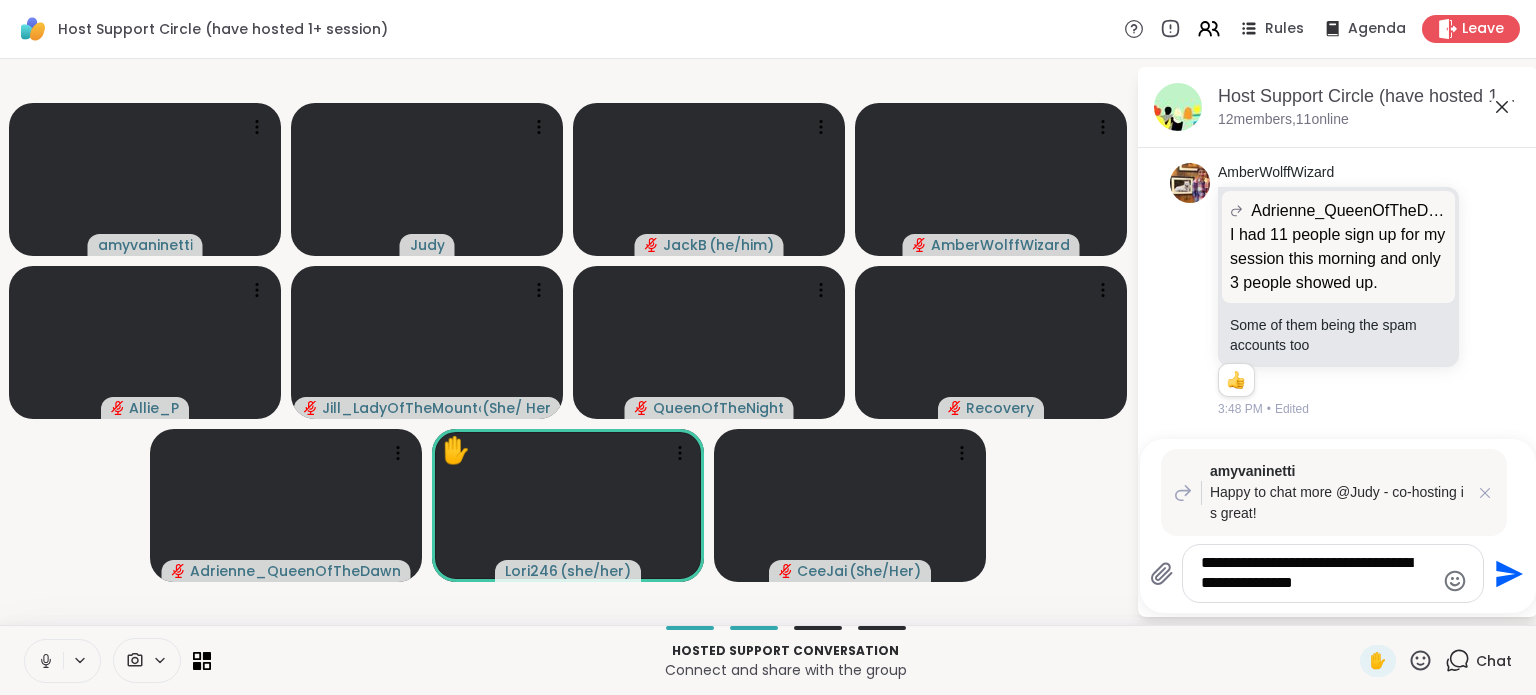scroll, scrollTop: 2720, scrollLeft: 0, axis: vertical 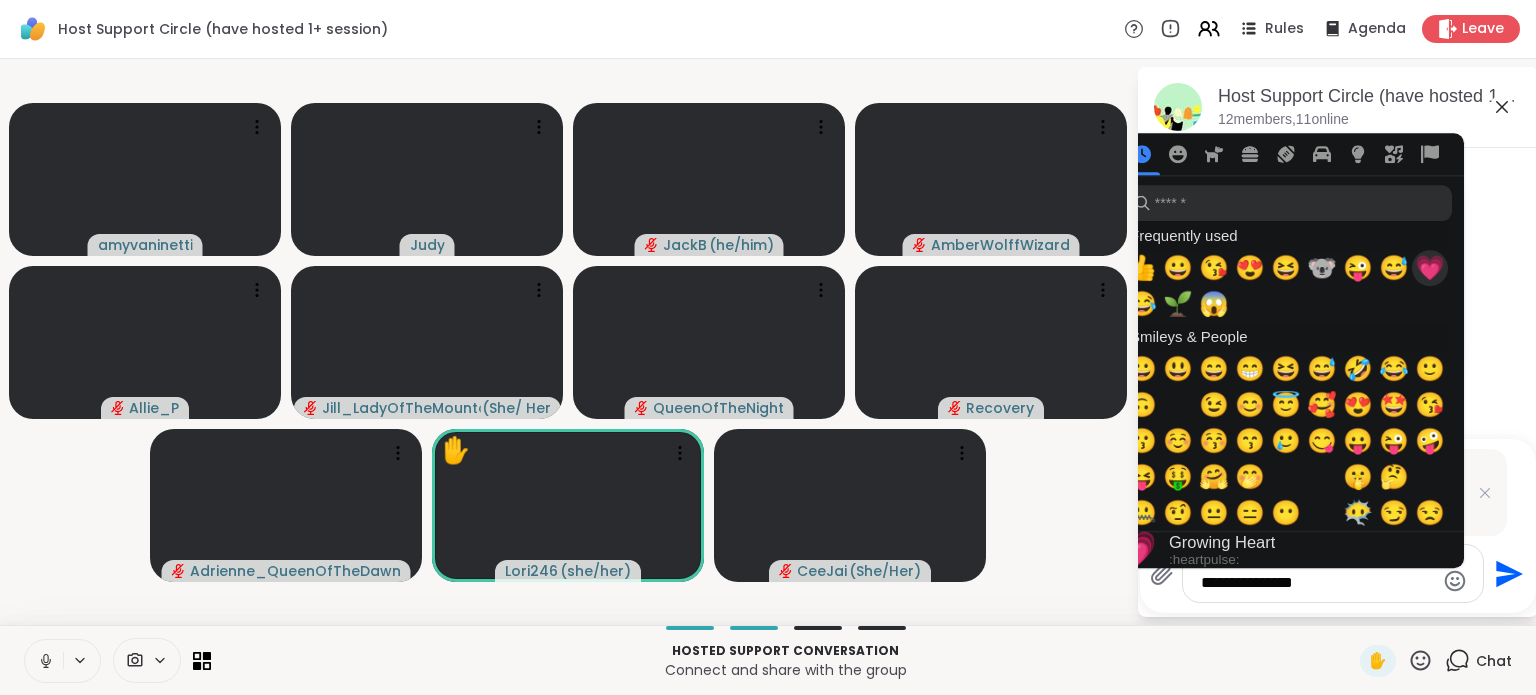 click on "💗" at bounding box center [1430, 268] 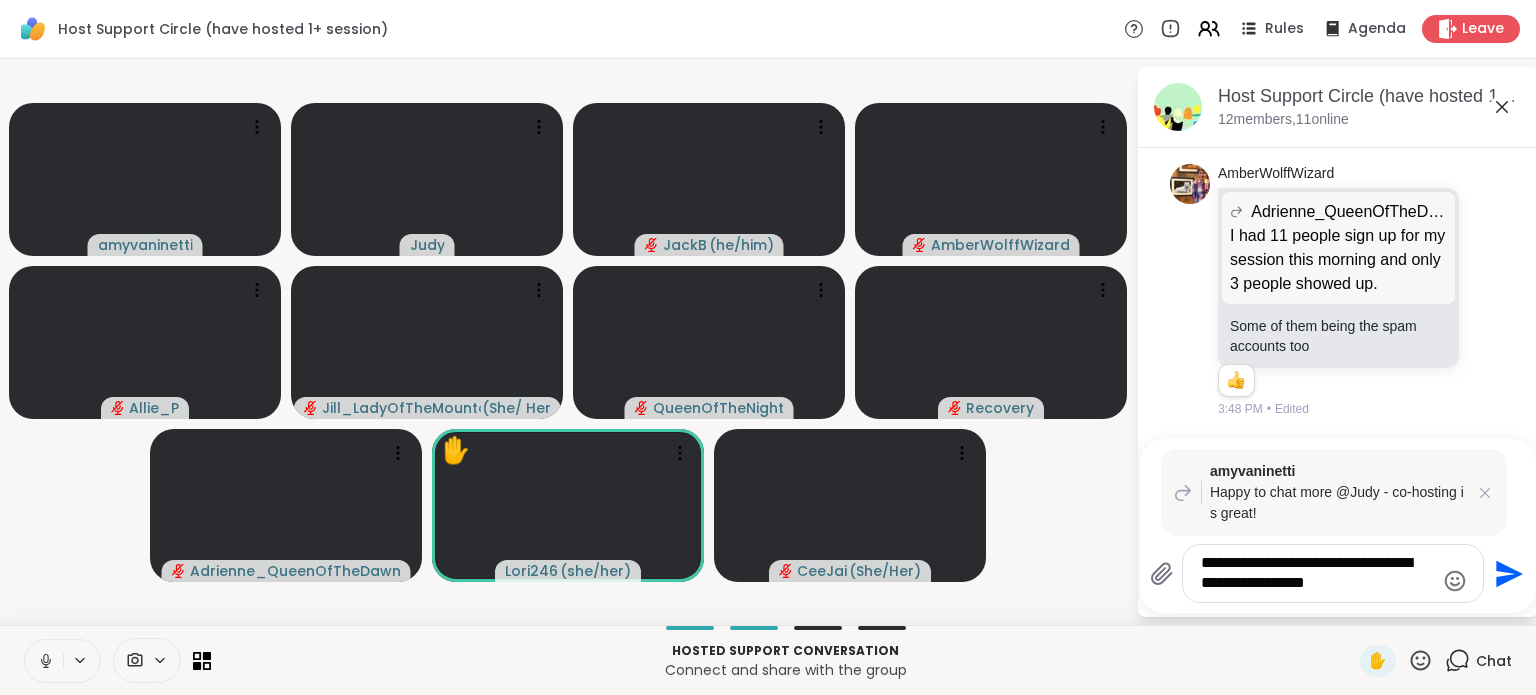 click on "Today Recovery brb [TIME] • Edited [USERNAME] Cup of Calm Cafe is the place to be lately Cup of Calm Cafe is the place to be lately Thank you for saying that.   1 1 [TIME] • Edited [USERNAME] Applaud your courage to try something new  @[USERNAME]   1 1 [TIME] • Edited [USERNAME] [USERNAME] is very good with explaining the rules !   4   1 5 5 [TIME] • Edited [USERNAME] I hear so much good chatter about the tapping sessions & the cup of calm cafe   2   2 4 4 [TIME] • Edited [USERNAME] brb [TIME] [USERNAME] @[USERNAME]  I flagged one  today for suspicious account for signing up & chronically never show.   1 1 [TIME] • Edited [USERNAME] brb but i can hear [TIME] [USERNAME] [USERNAME] steps in for me sometimes.   1 1 [TIME] • Edited [USERNAME] So does [USERNAME]. [TIME] [USERNAME] [TIME] 1" at bounding box center [1338, -1042] 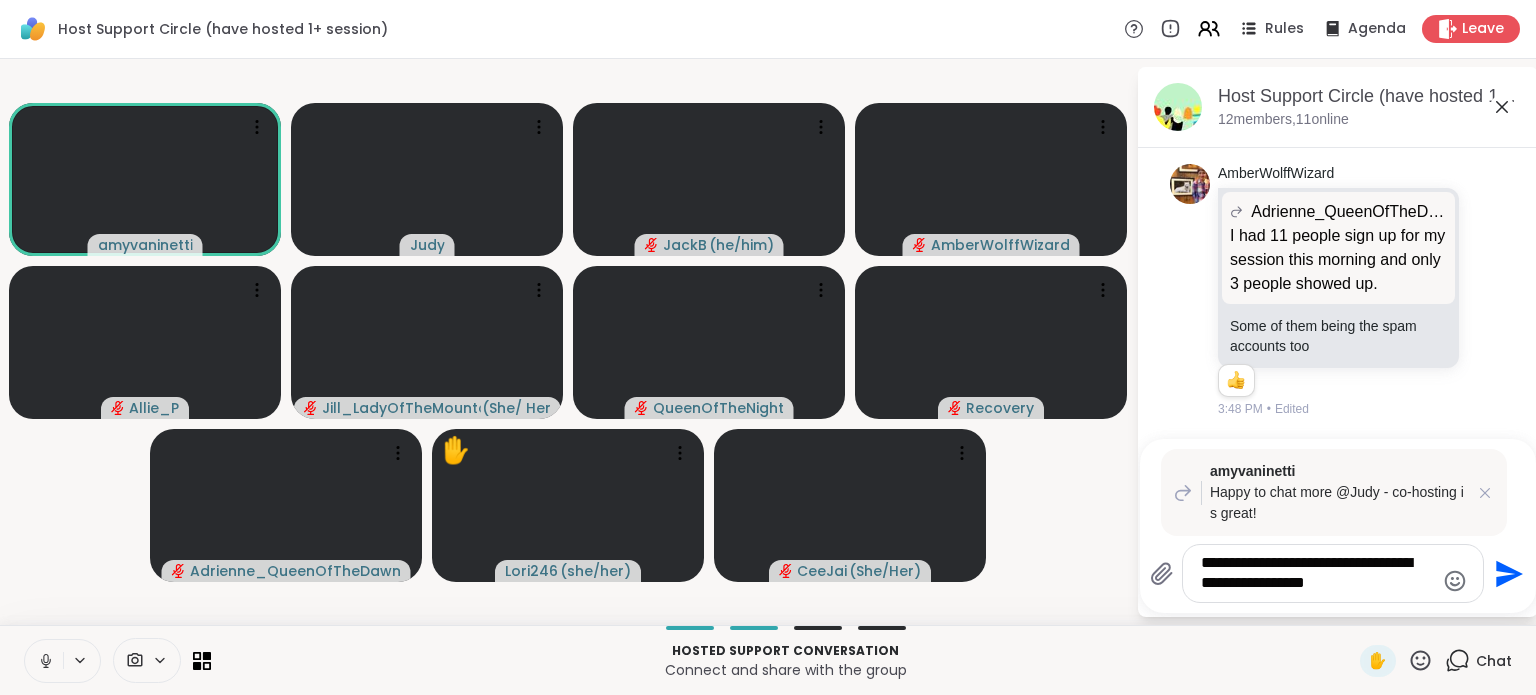 click 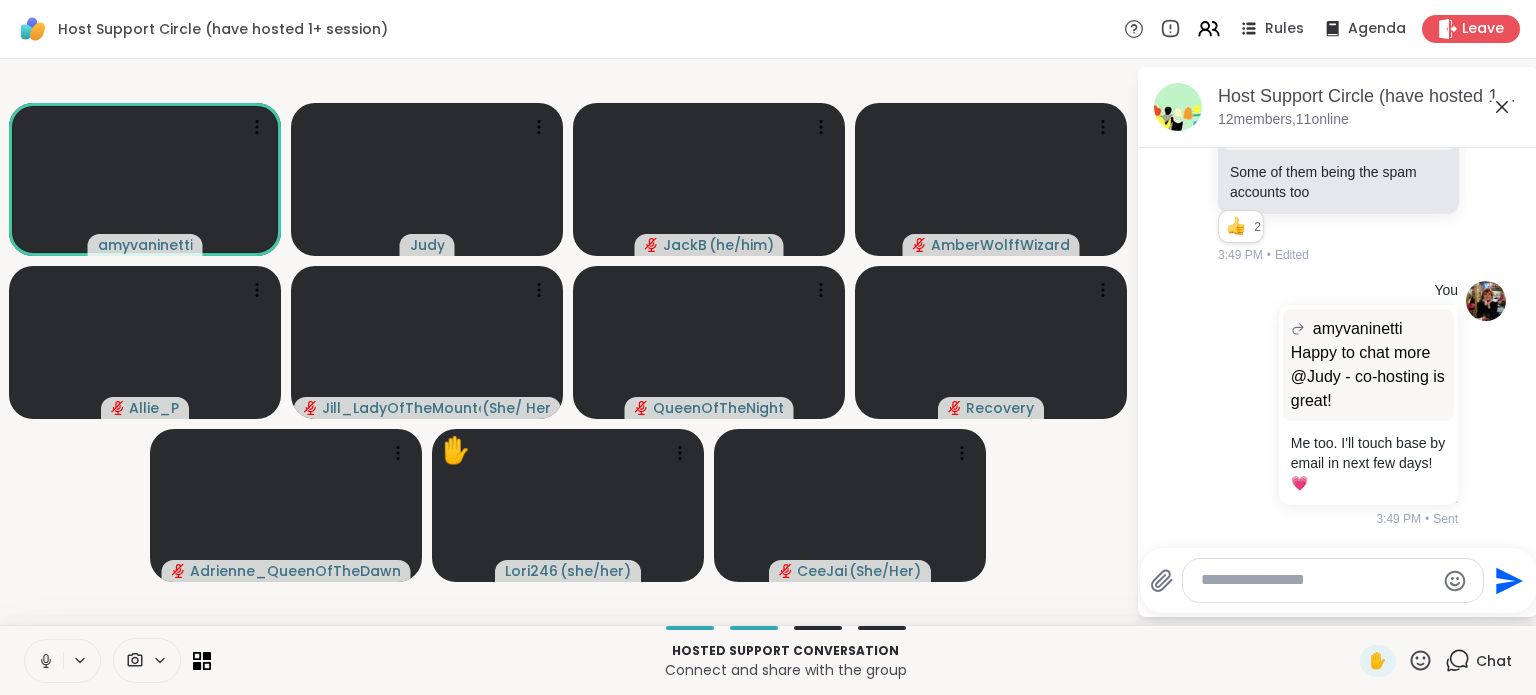 scroll, scrollTop: 2931, scrollLeft: 0, axis: vertical 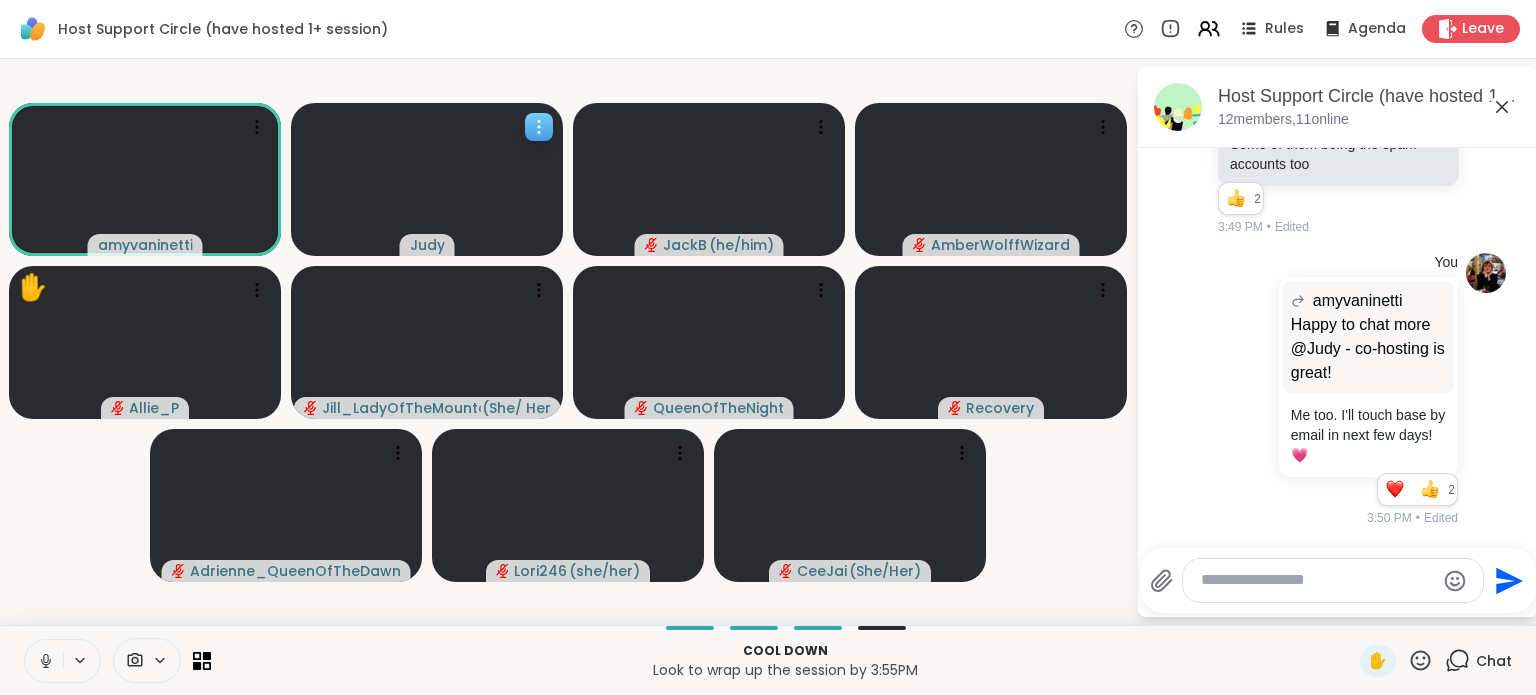 click at bounding box center [427, 179] 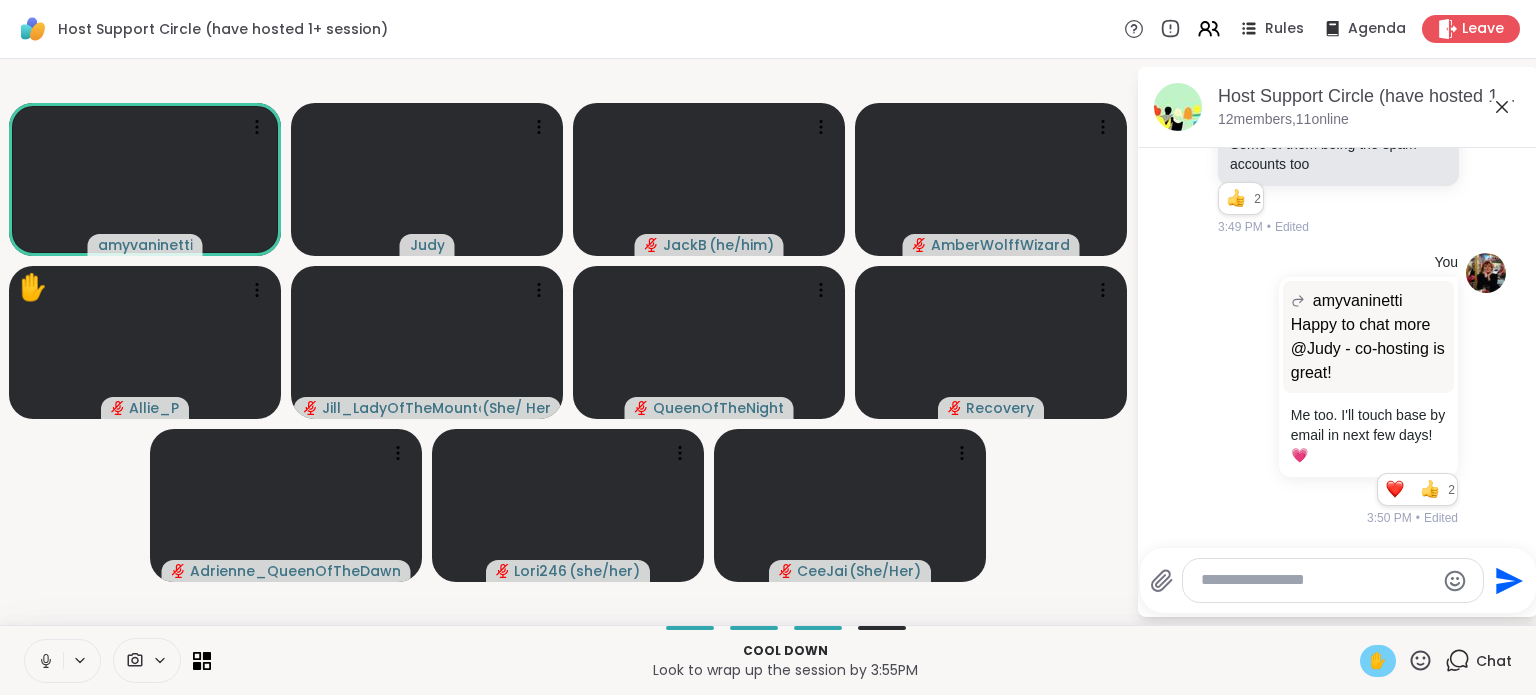 click on "✋" at bounding box center (1378, 661) 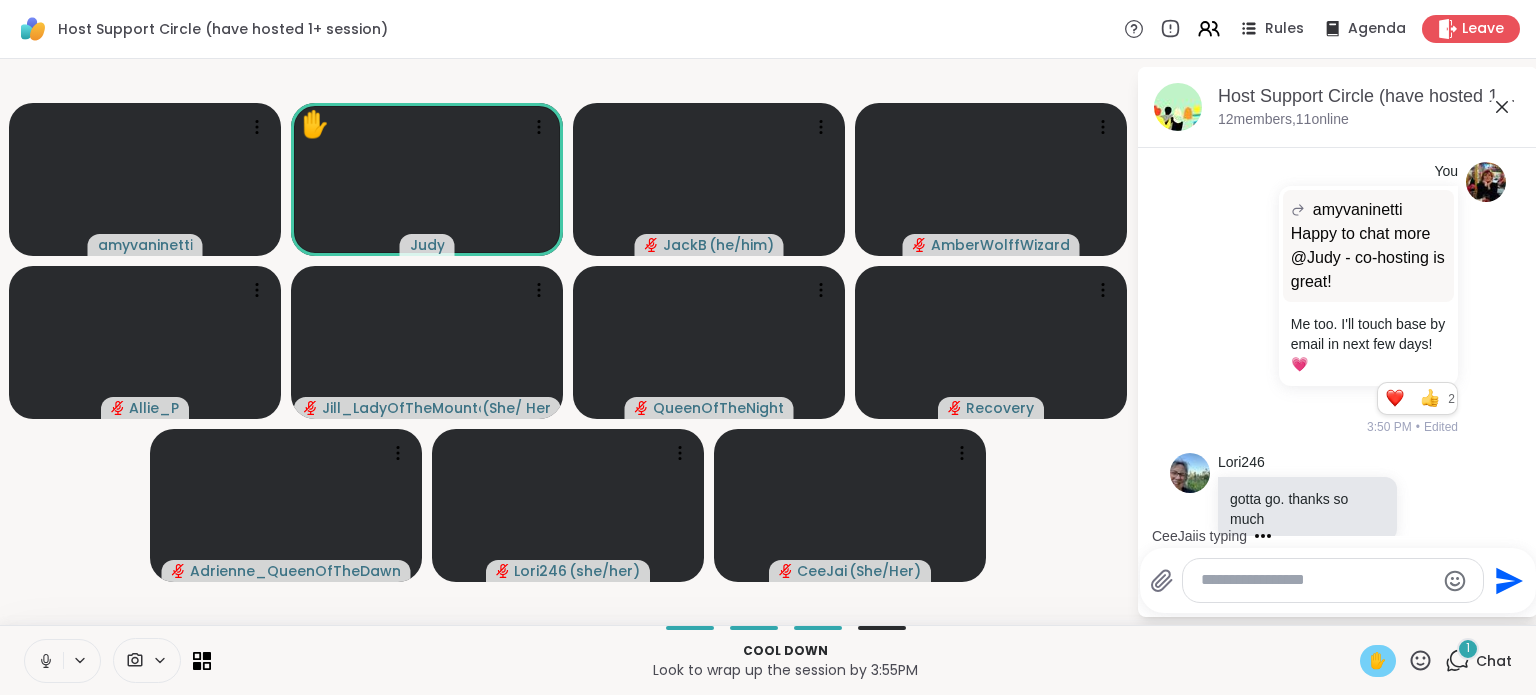 scroll, scrollTop: 3057, scrollLeft: 0, axis: vertical 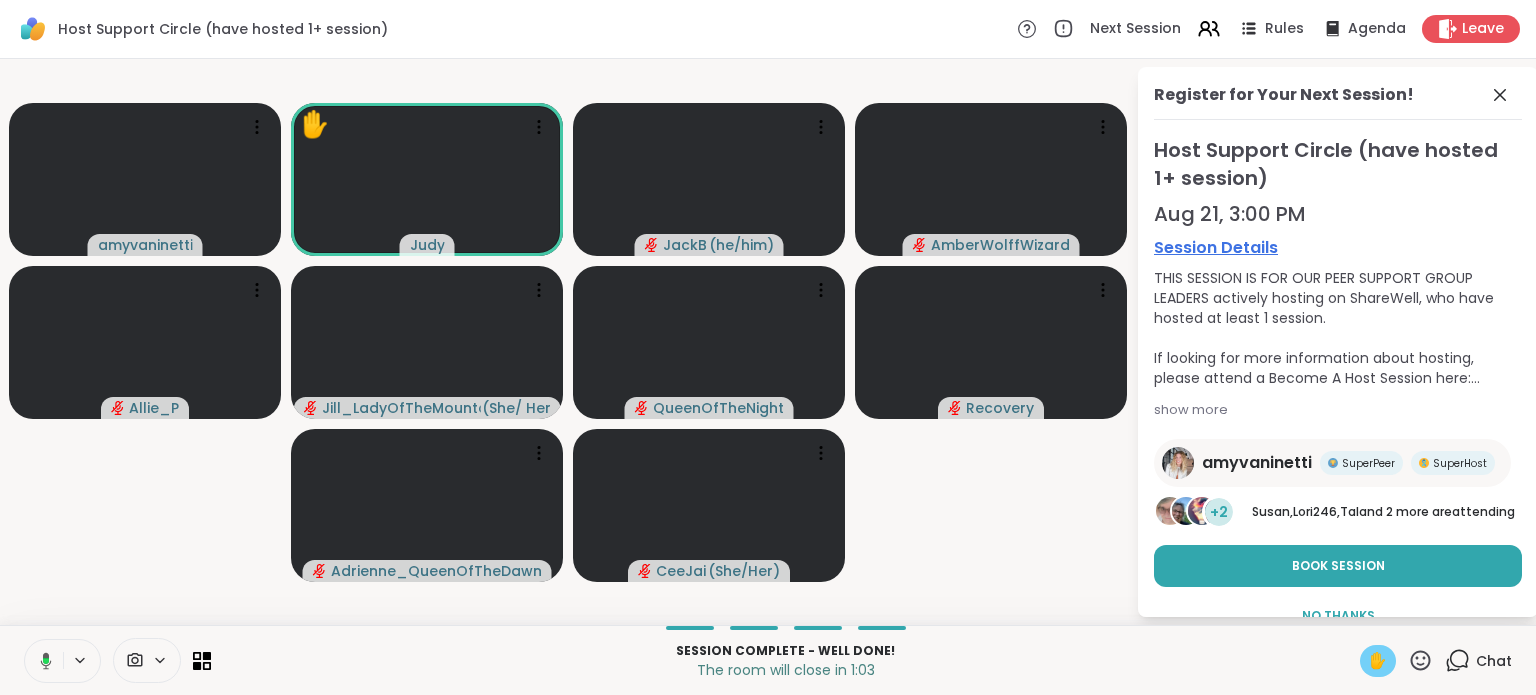 click on "✋" at bounding box center [1378, 661] 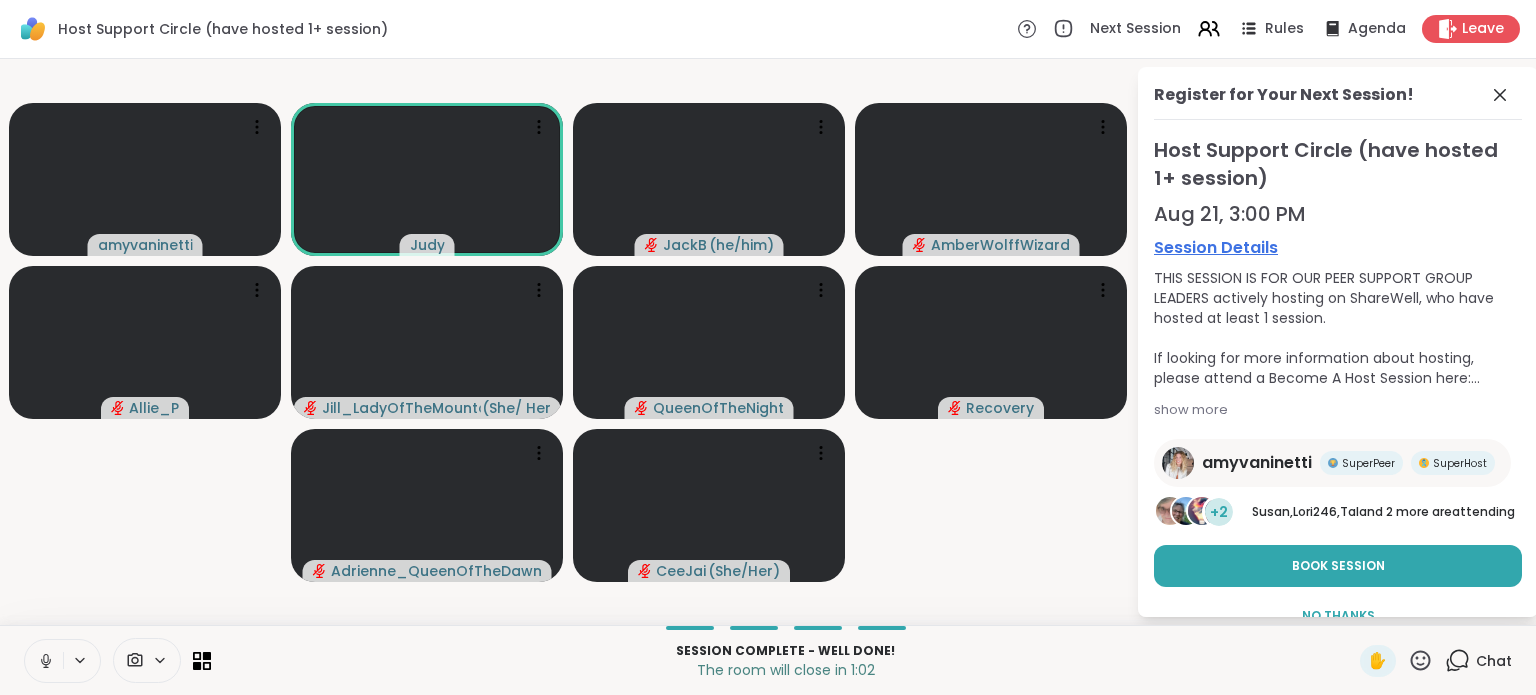 click on "✋" at bounding box center (1378, 661) 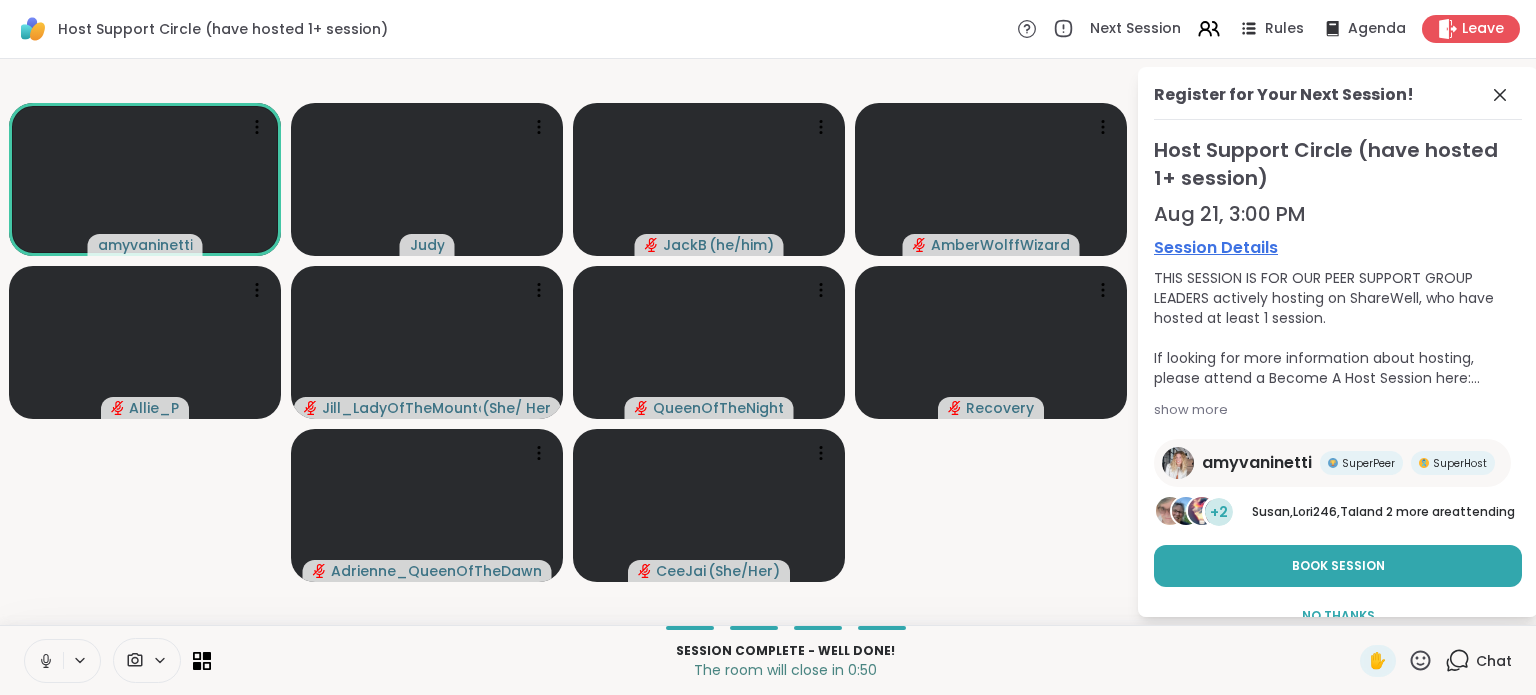 click 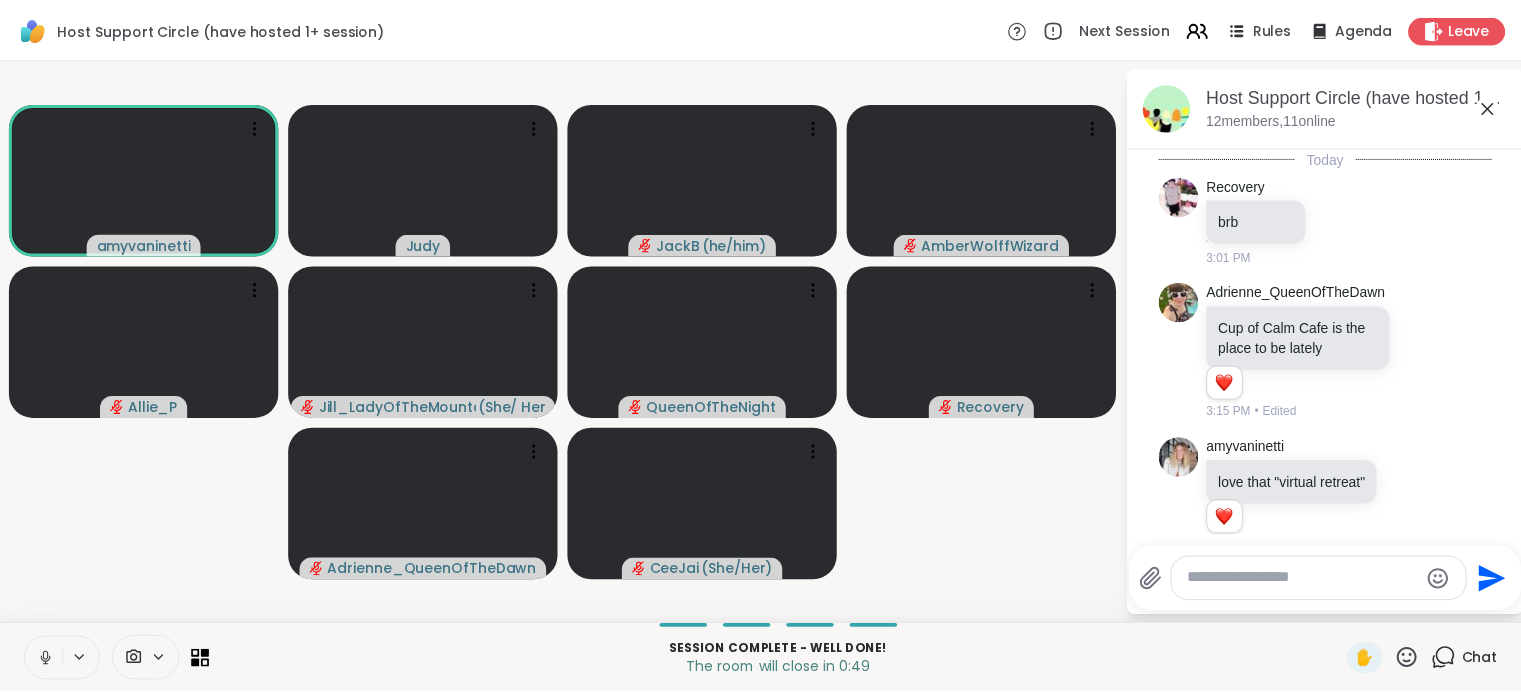 scroll, scrollTop: 3086, scrollLeft: 0, axis: vertical 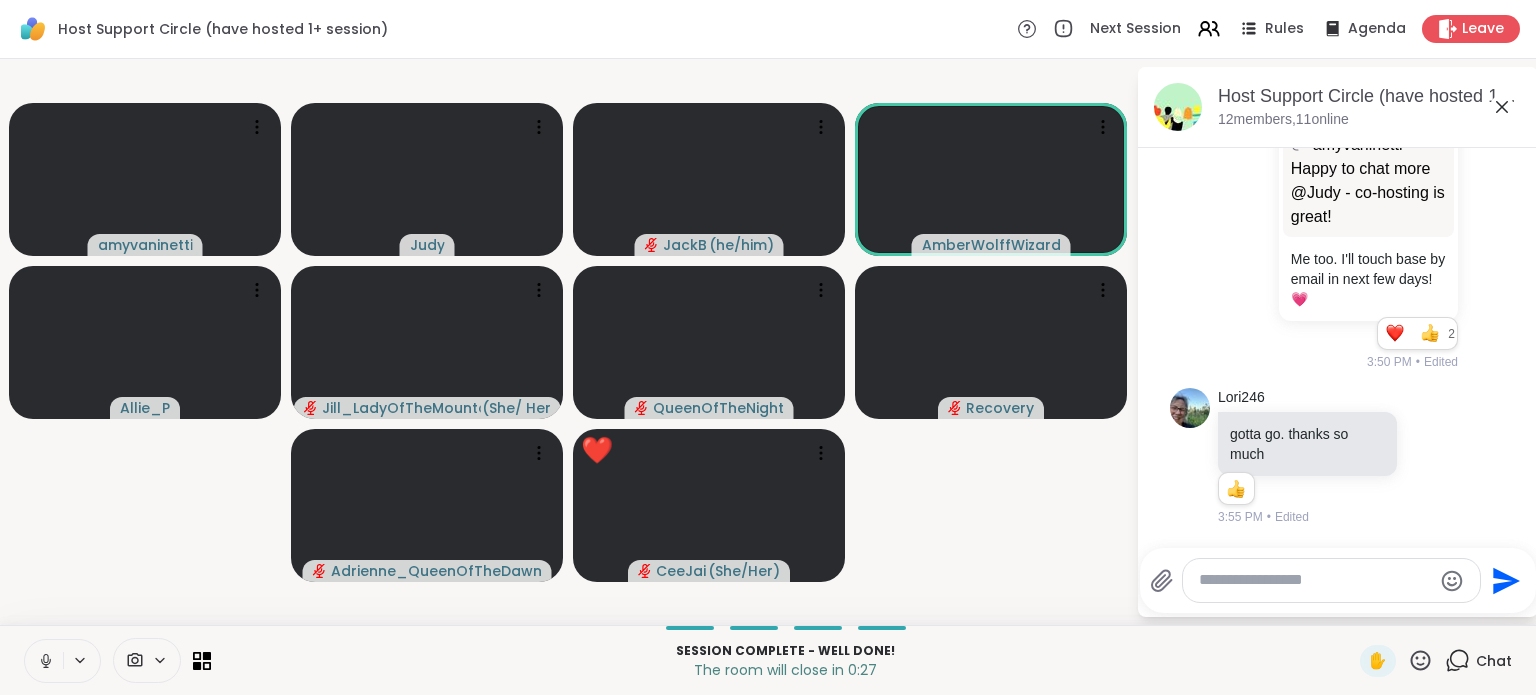 click 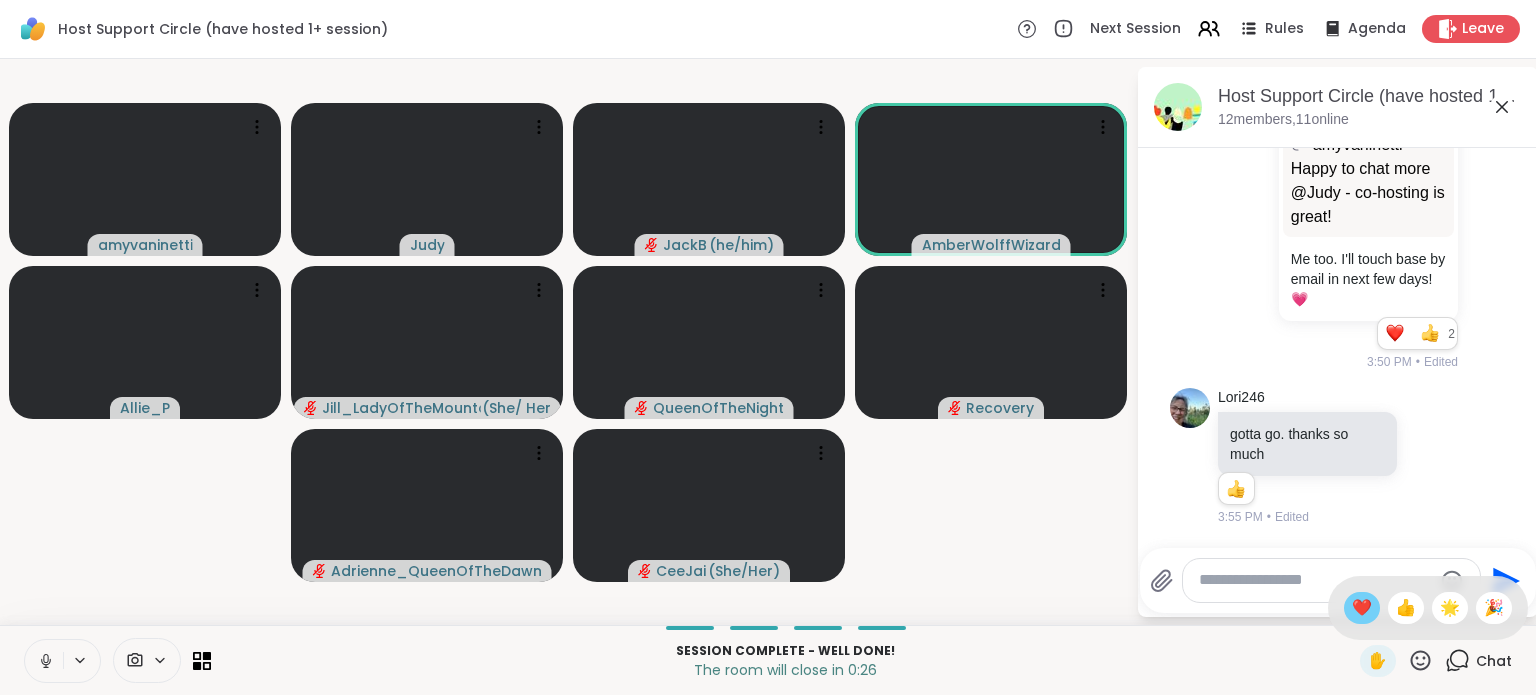 click on "❤️" at bounding box center [1362, 608] 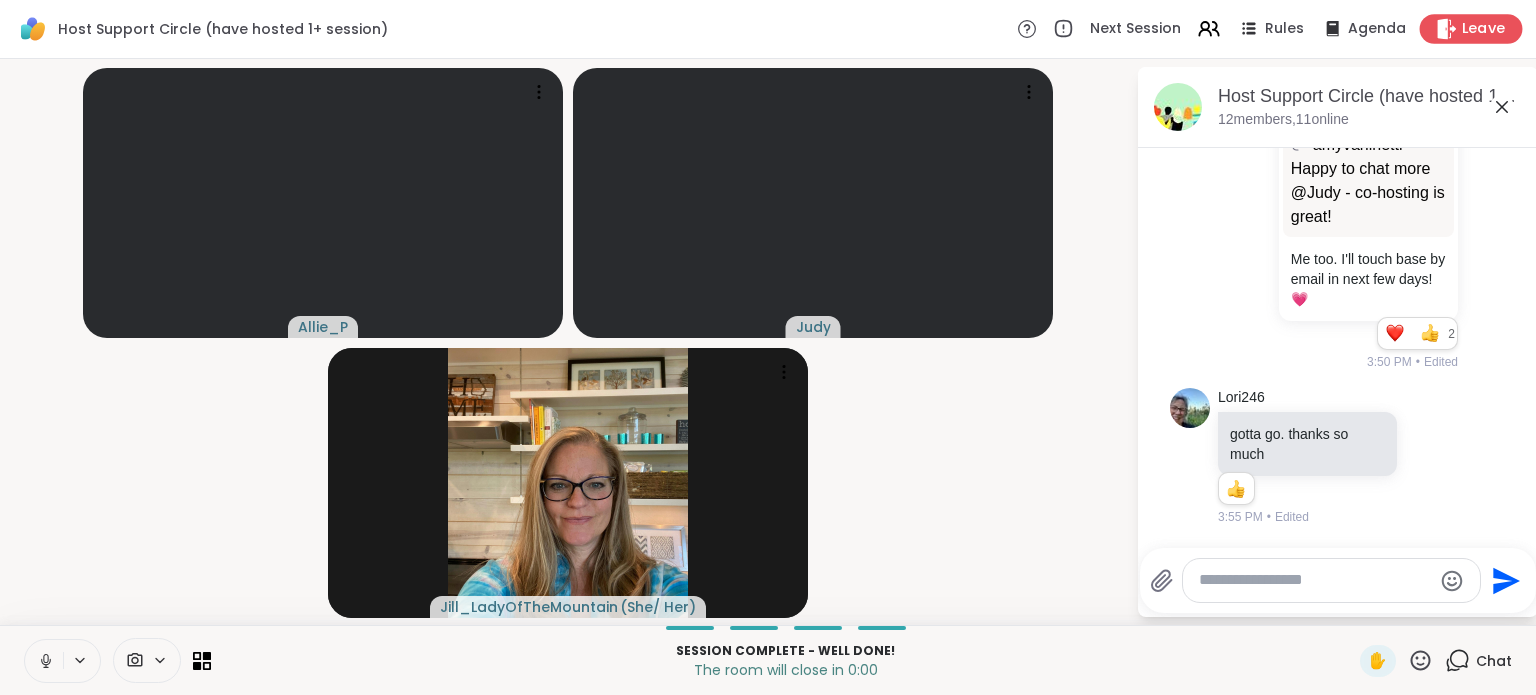 click on "Leave" at bounding box center (1484, 29) 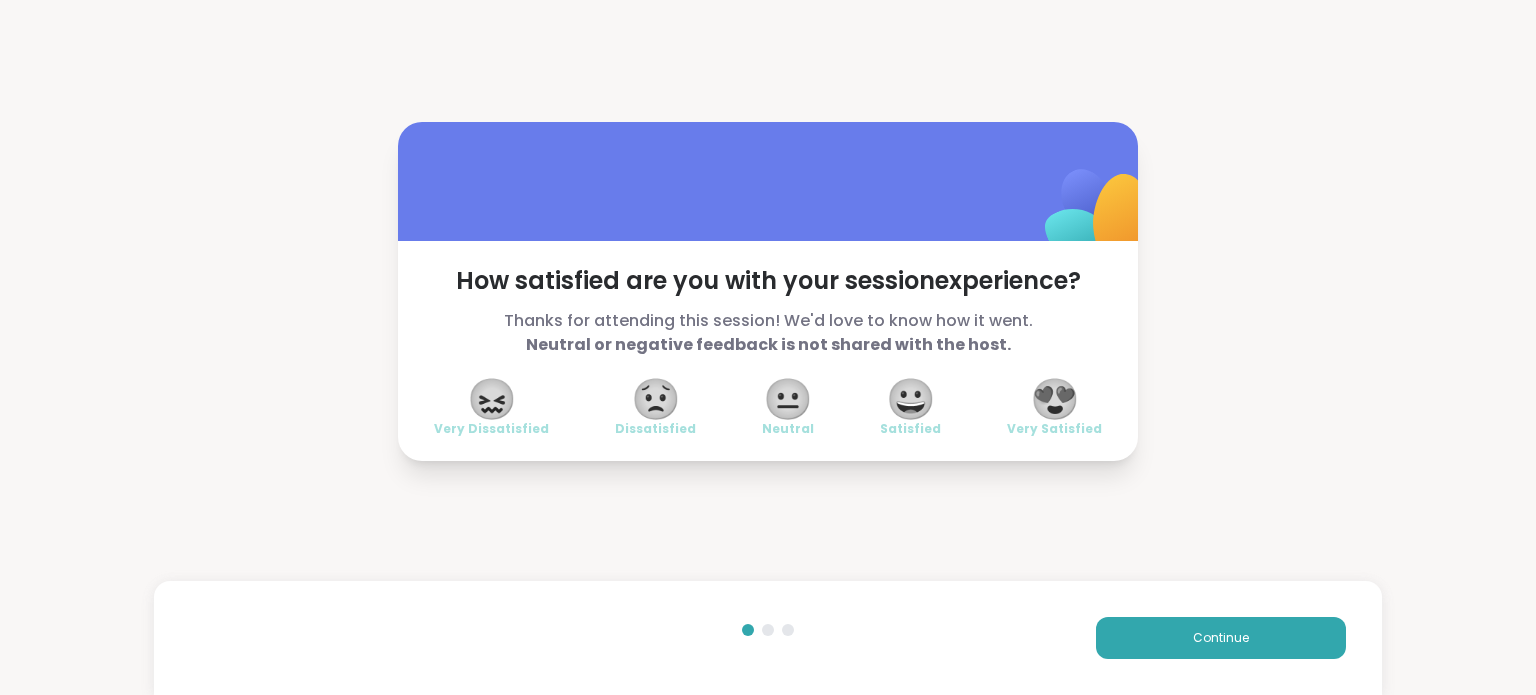 click on "😍" at bounding box center [1055, 399] 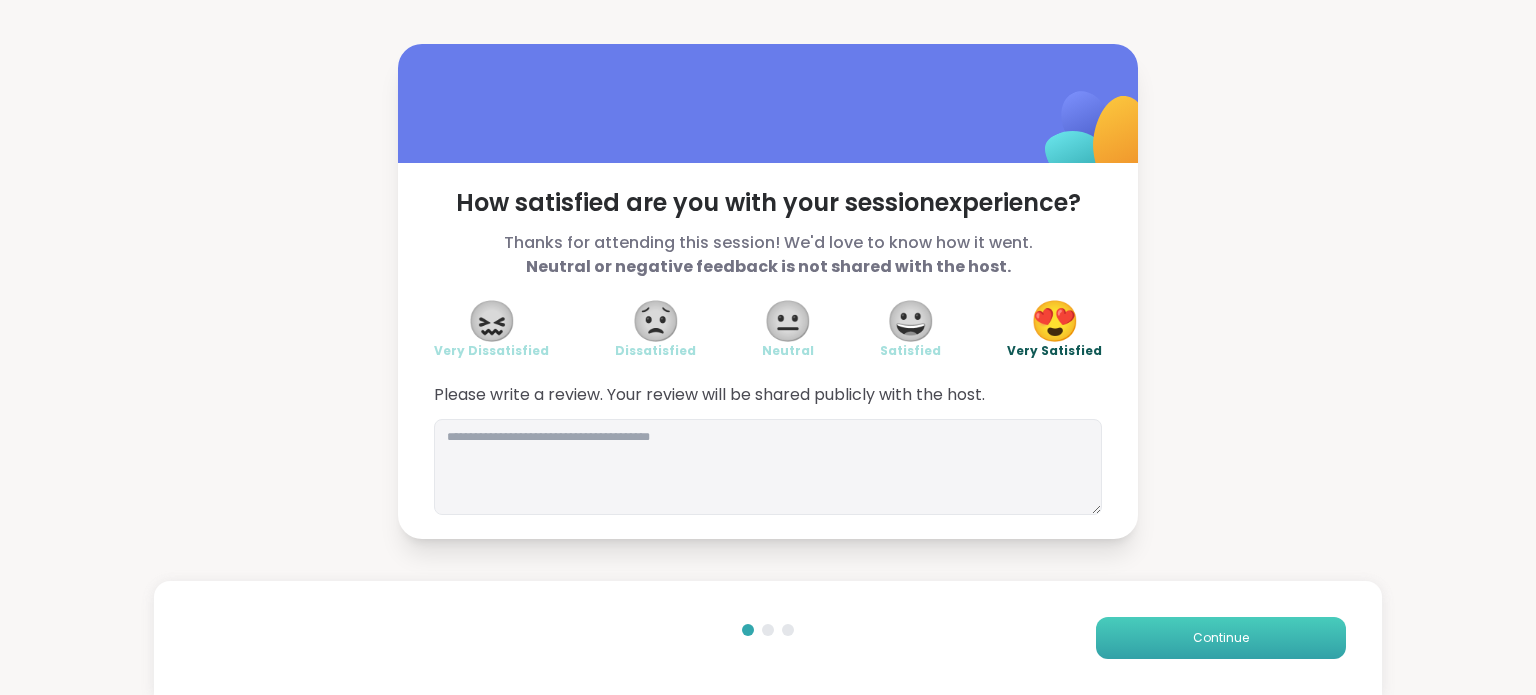 click on "Continue" at bounding box center [1221, 638] 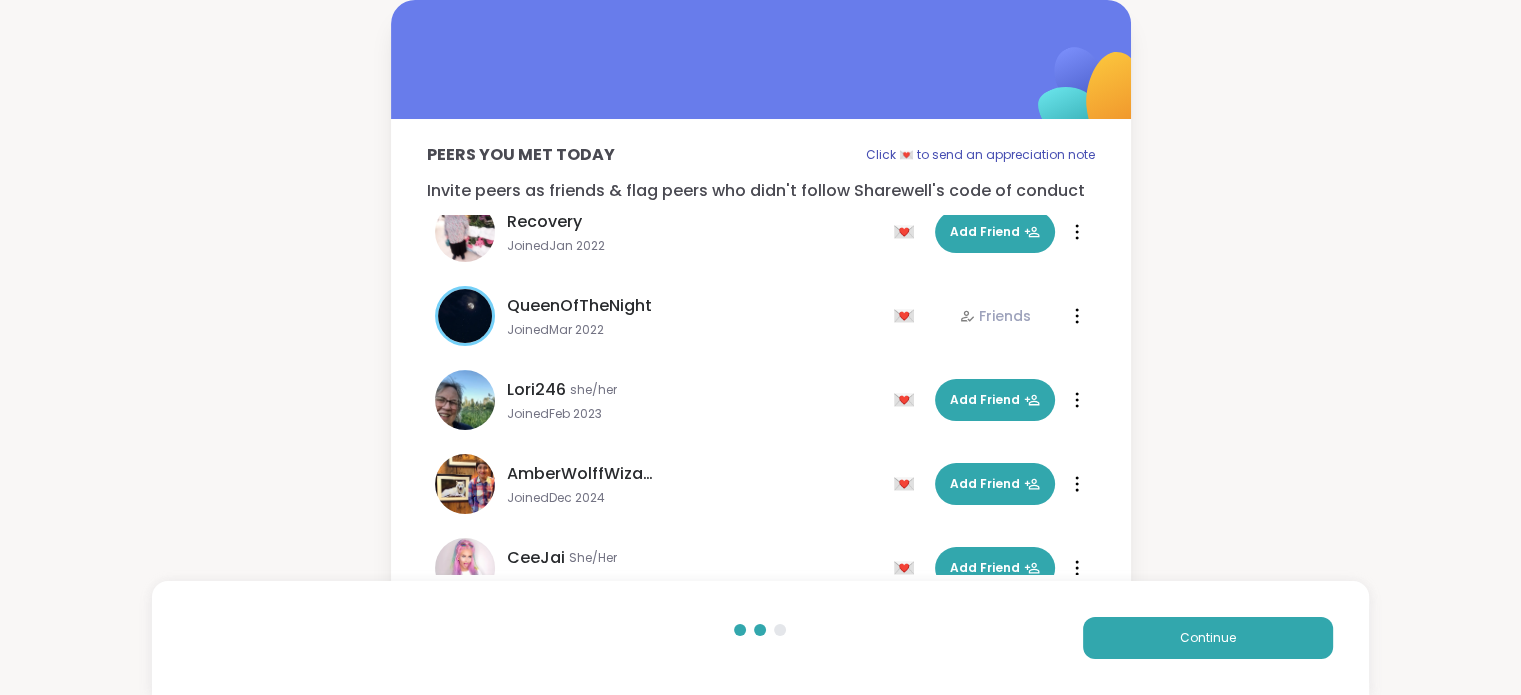 scroll, scrollTop: 40, scrollLeft: 0, axis: vertical 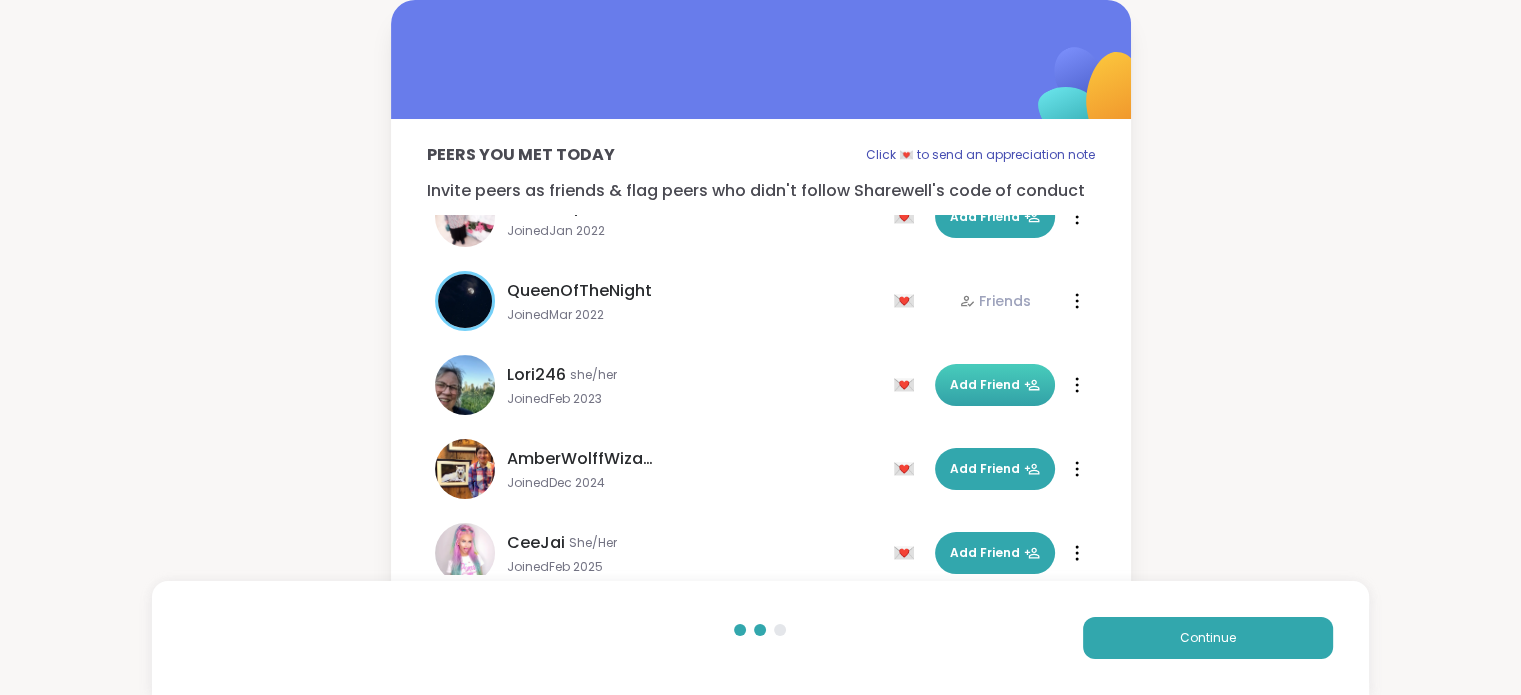 click on "Add Friend" at bounding box center [995, 385] 